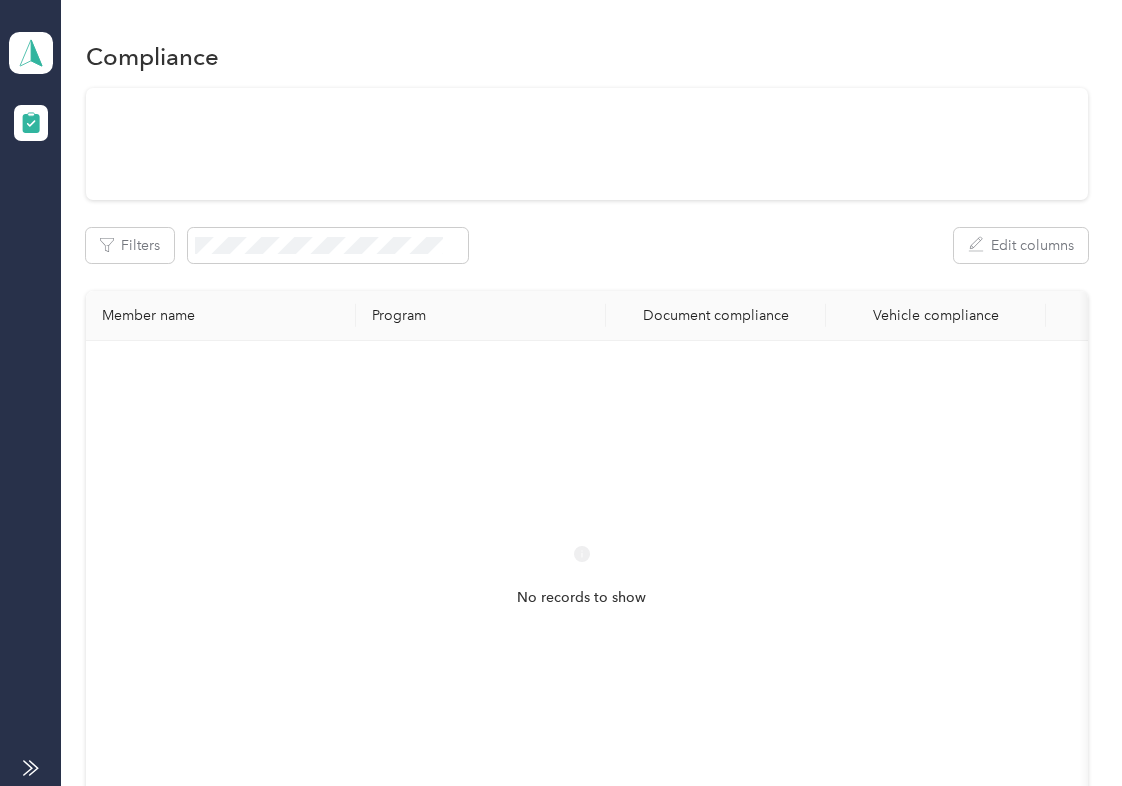 scroll, scrollTop: 0, scrollLeft: 0, axis: both 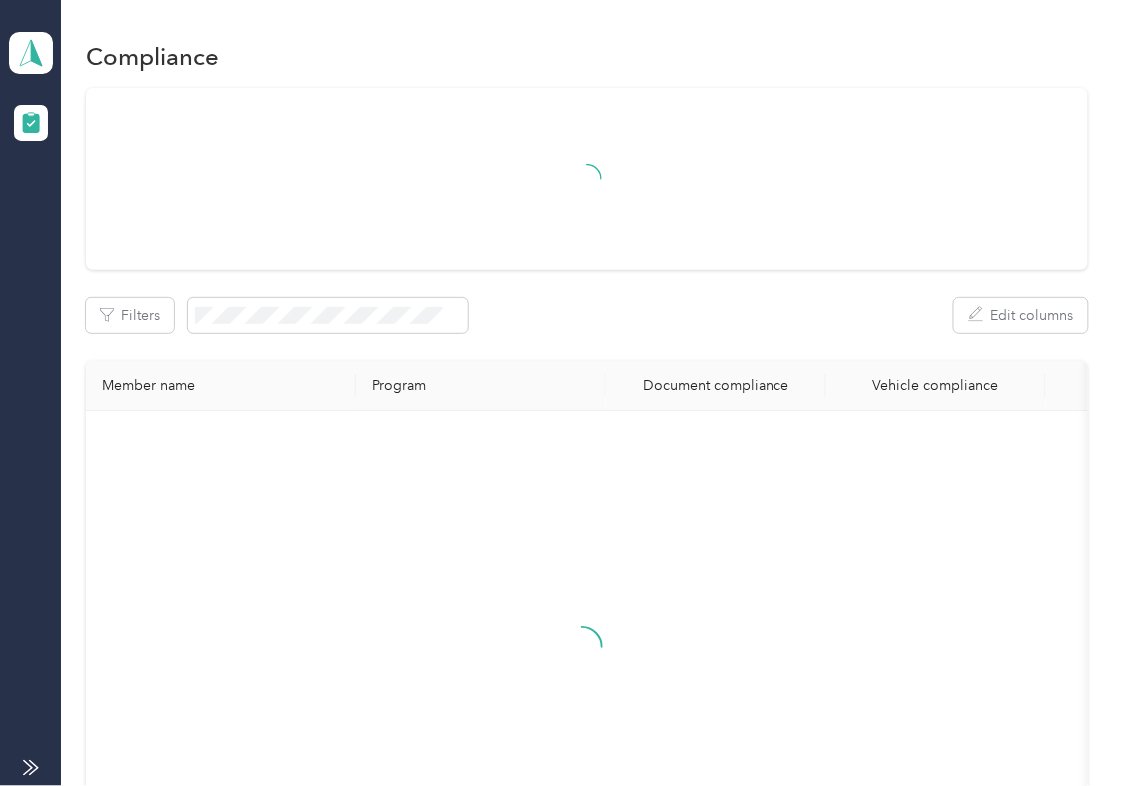 click on "Filters Edit columns" at bounding box center [587, 315] 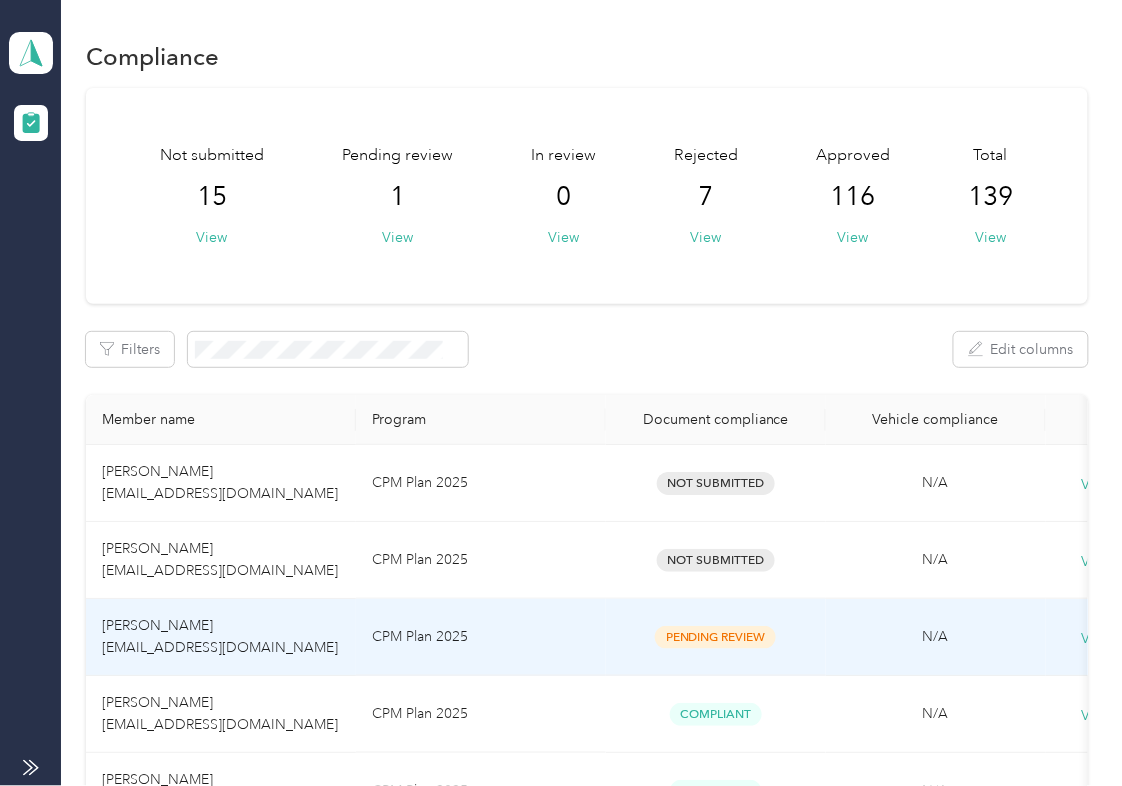 click on "CPM Plan 2025" at bounding box center (481, 637) 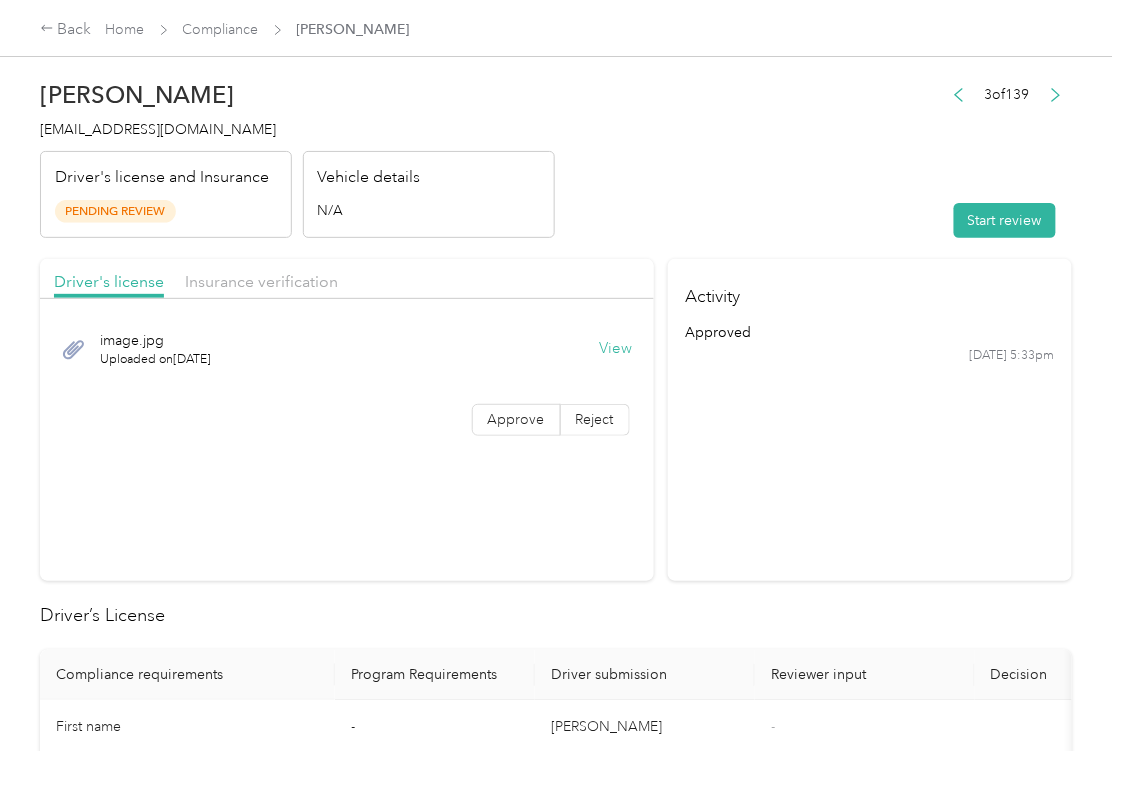 drag, startPoint x: 726, startPoint y: 532, endPoint x: 630, endPoint y: 385, distance: 175.5705 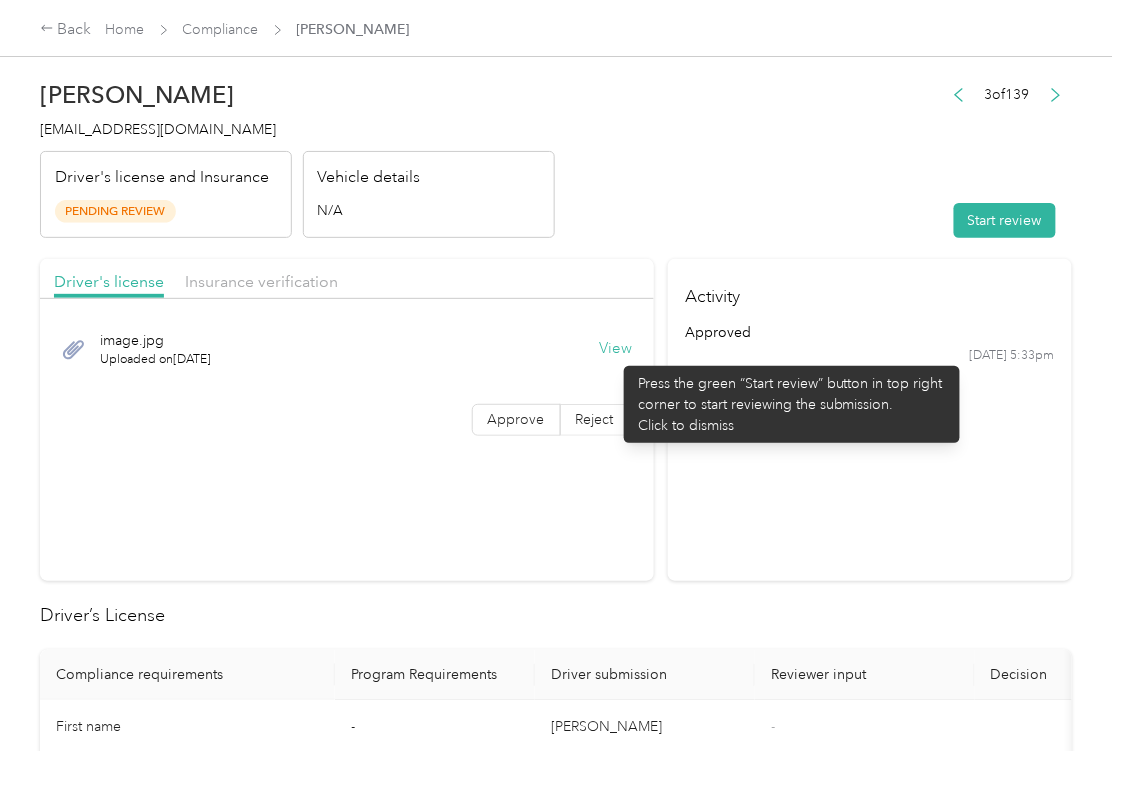click on "View" at bounding box center (616, 349) 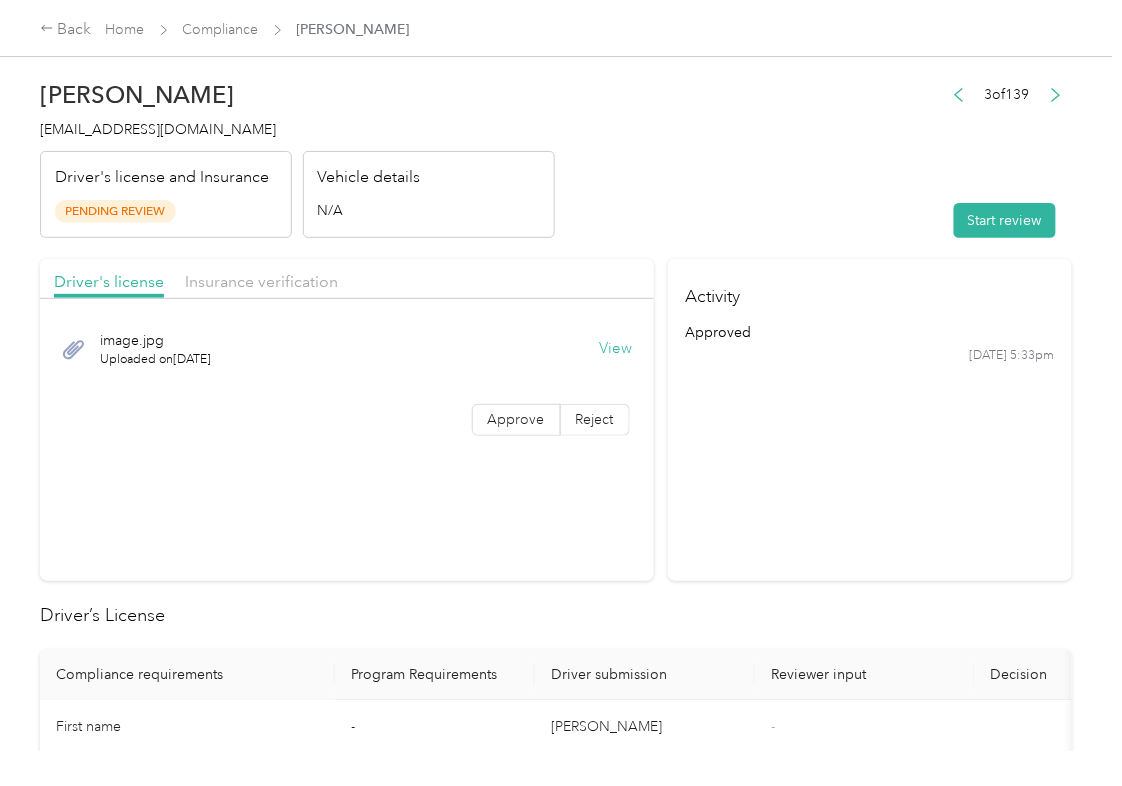 click on "Driver's license Insurance verification" at bounding box center [347, 279] 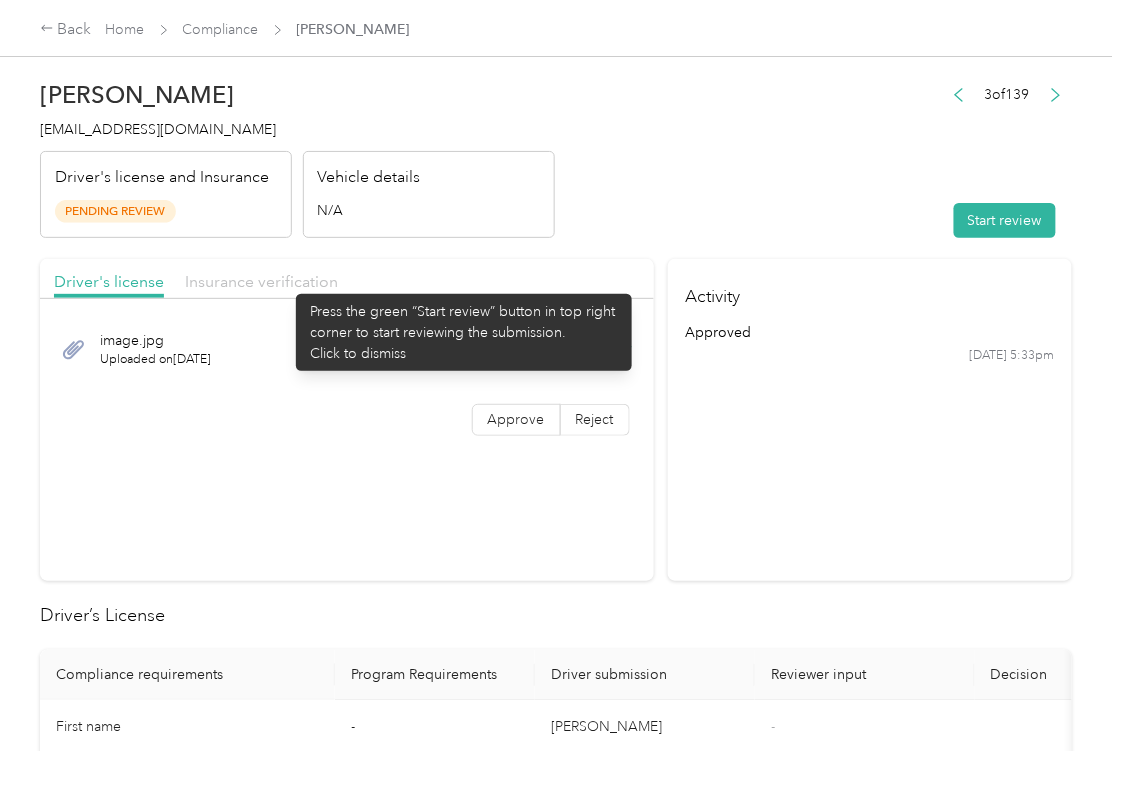 click on "Insurance verification" at bounding box center (261, 281) 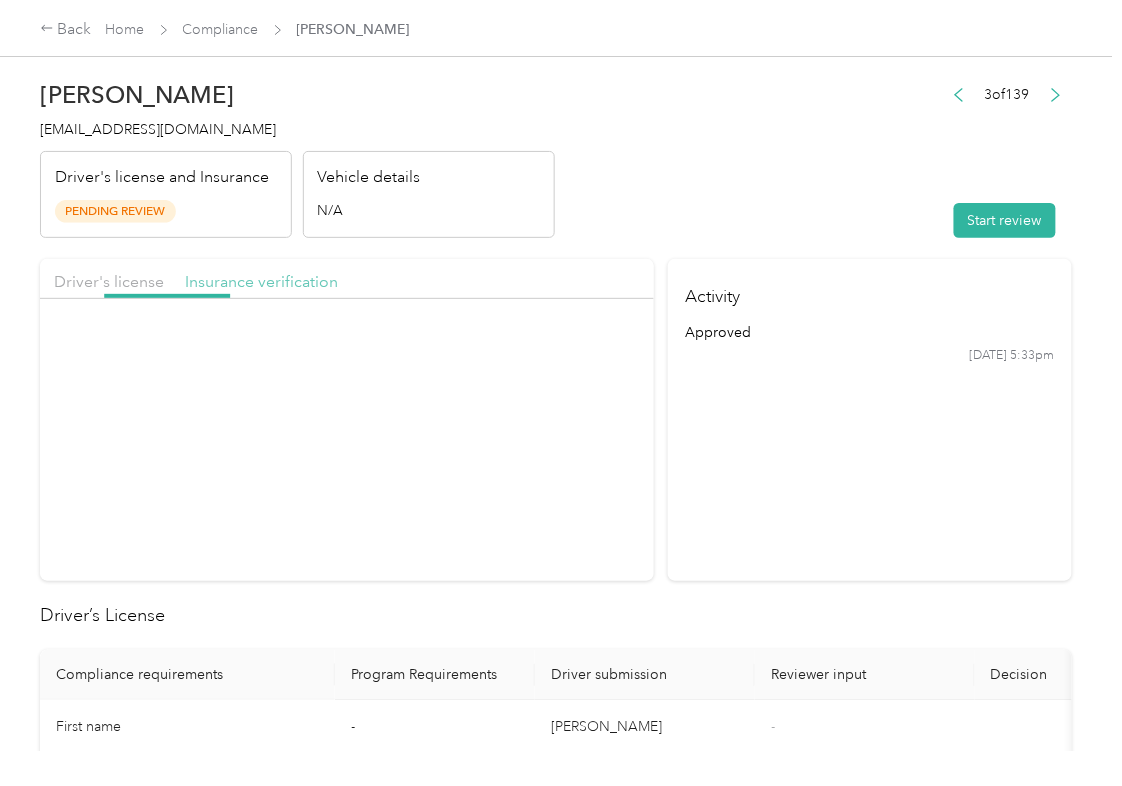click on "Insurance verification" at bounding box center (261, 281) 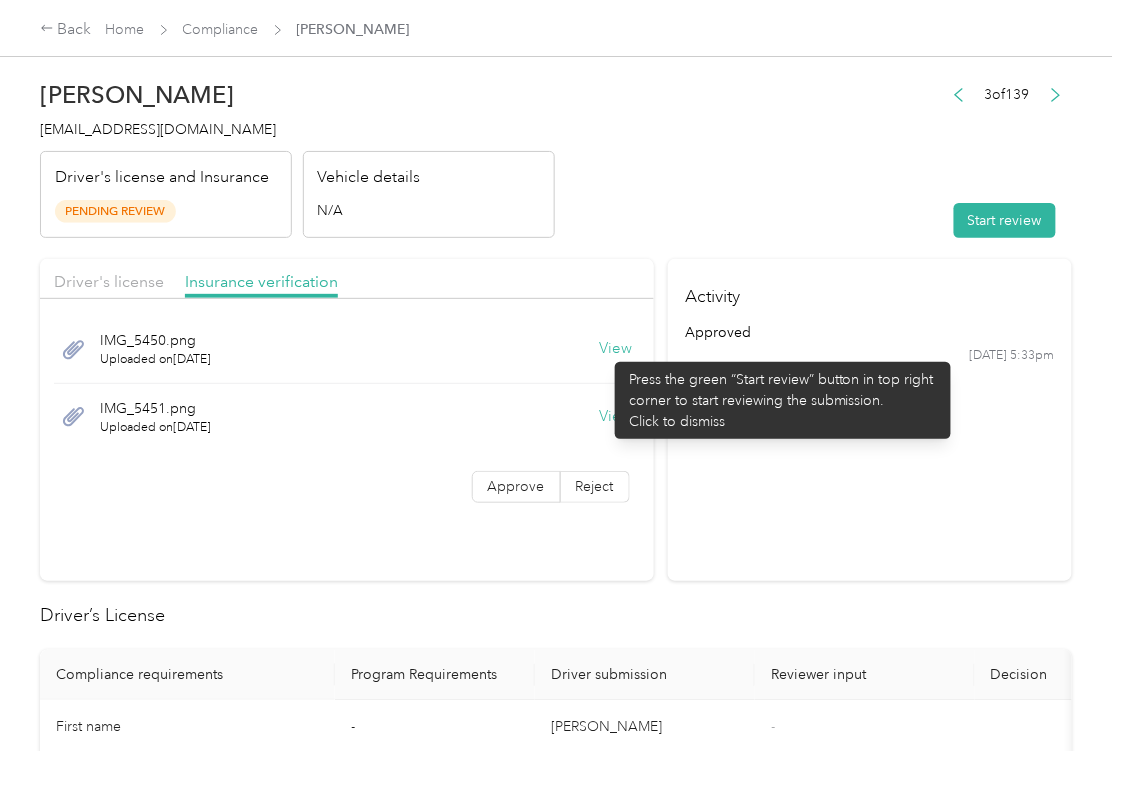 click on "View" at bounding box center (616, 349) 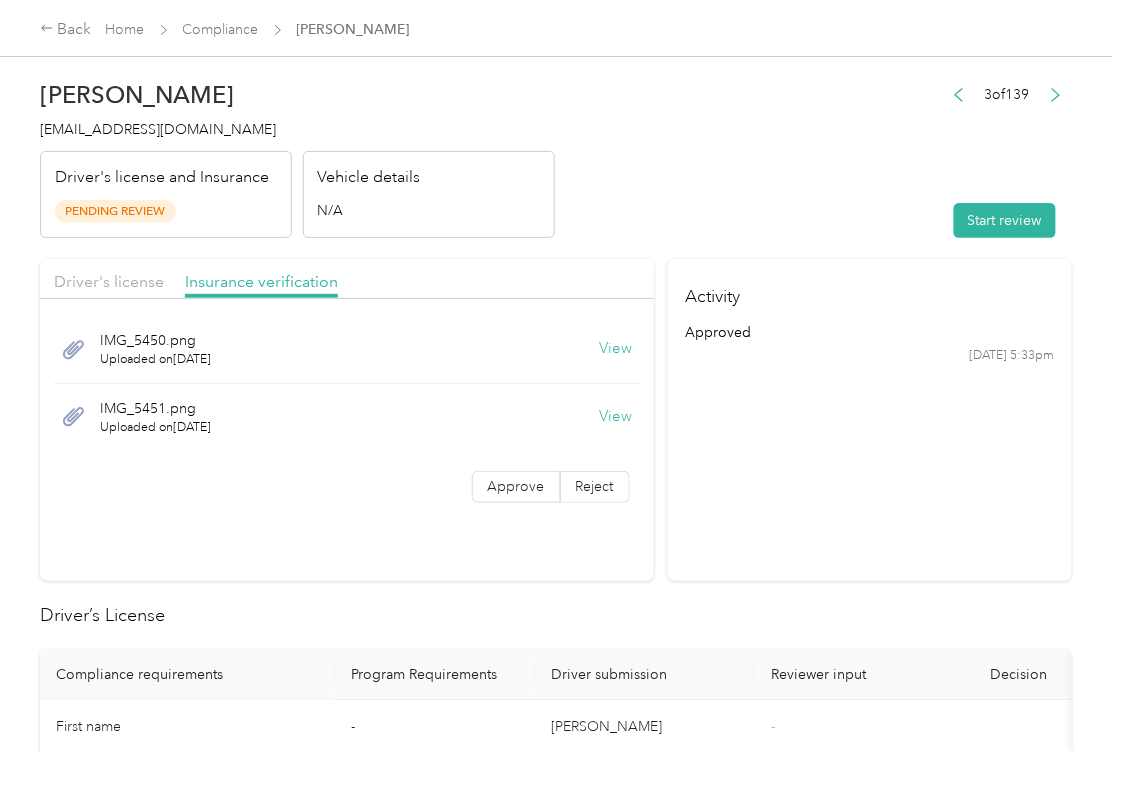 click on "View" at bounding box center (616, 417) 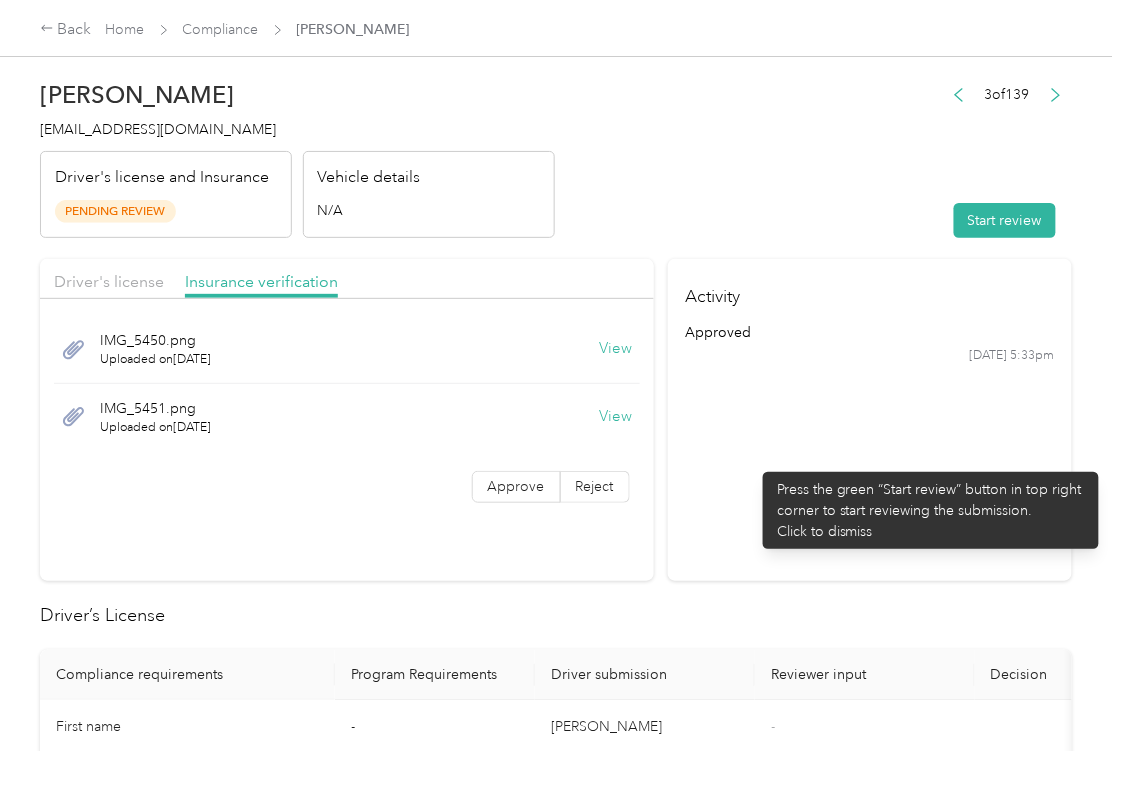 click on "Activity approved [DATE] 5:33pm" at bounding box center (870, 420) 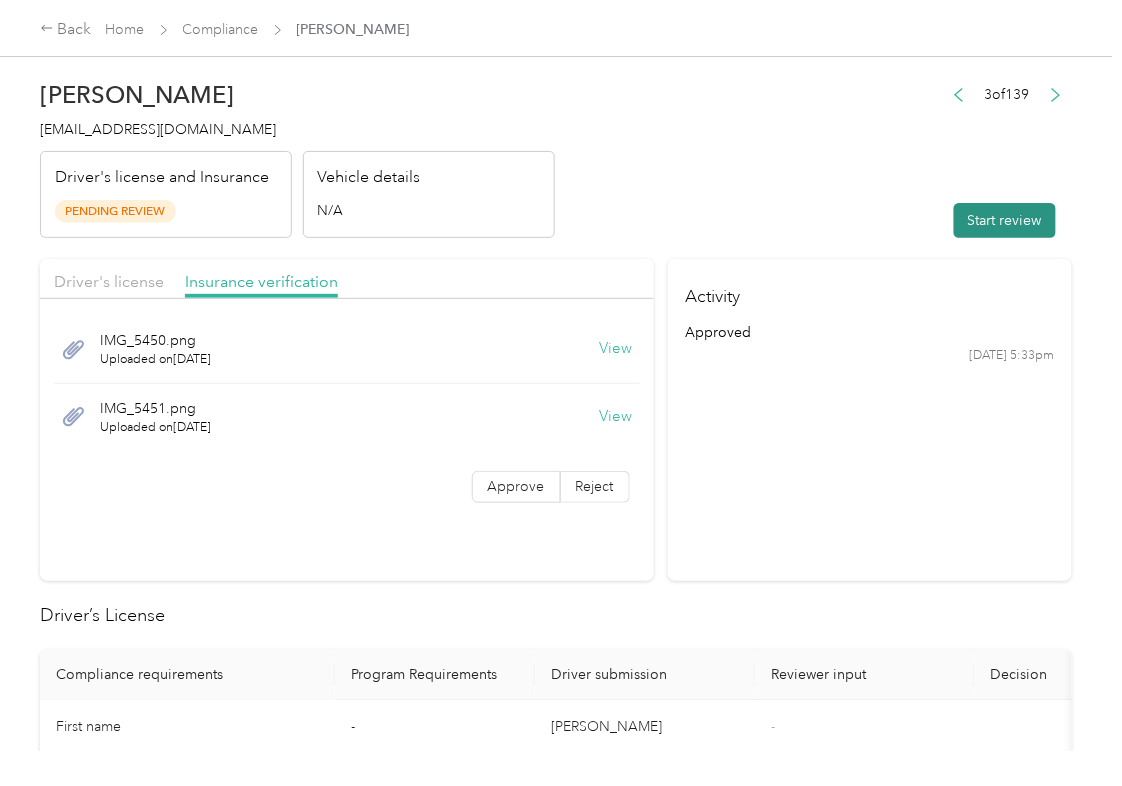 click on "Start review" at bounding box center [1005, 220] 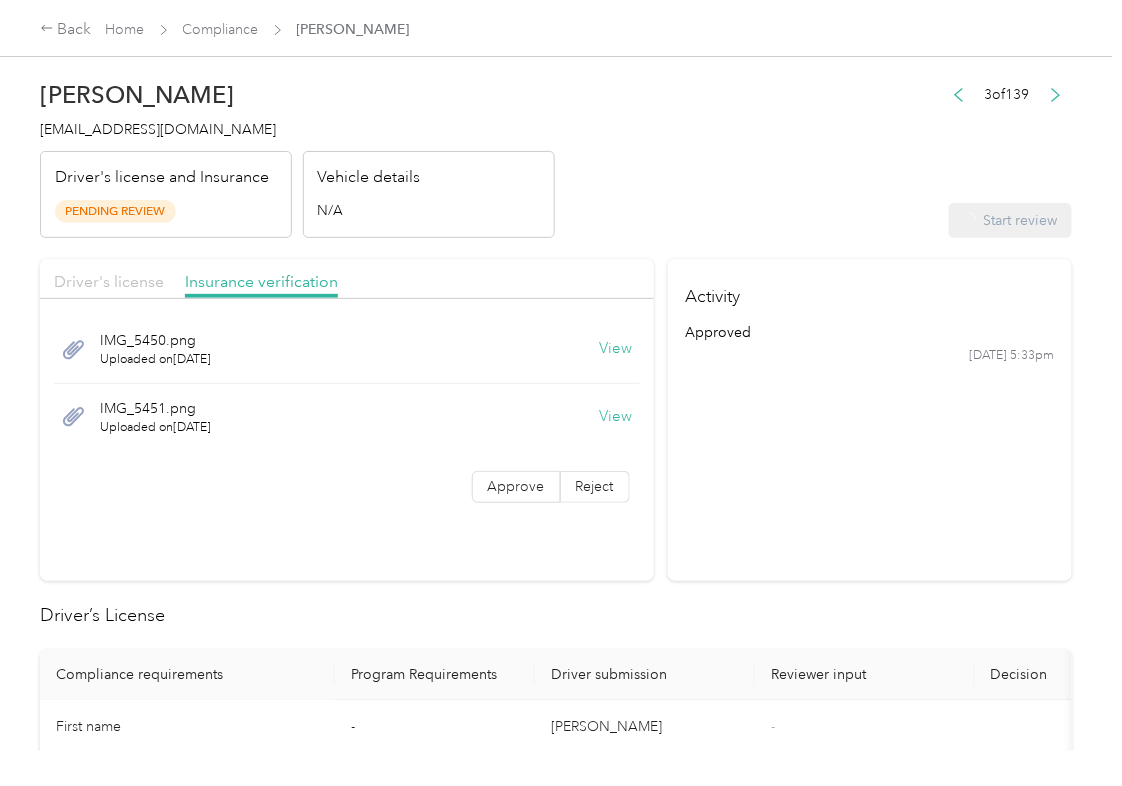 click on "Driver's license" at bounding box center (109, 281) 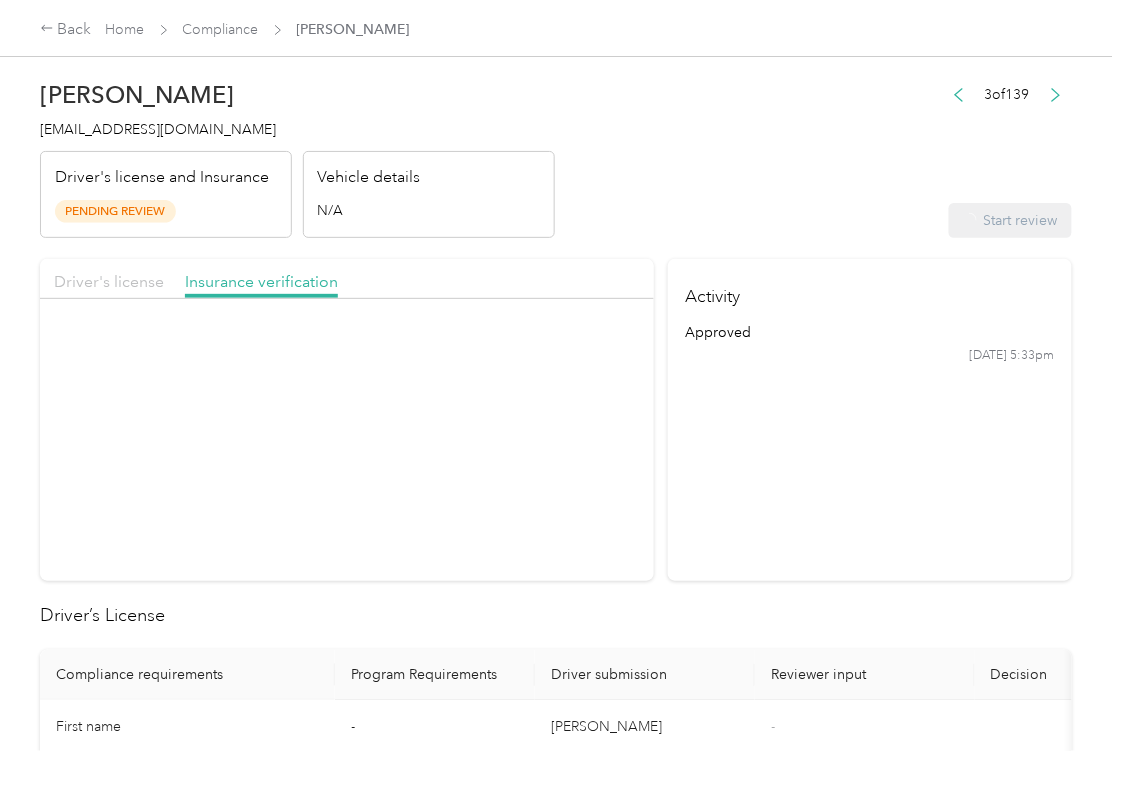 click on "Driver's license" at bounding box center [109, 281] 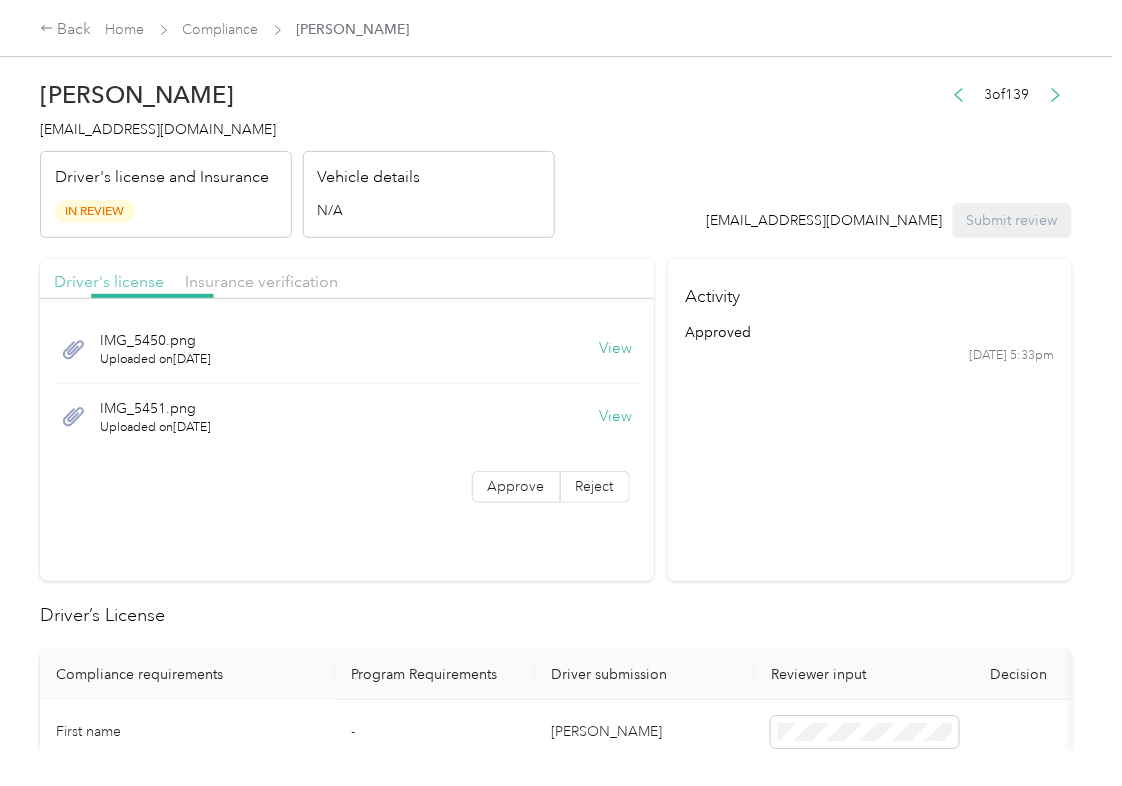 click on "Driver's license" at bounding box center (109, 281) 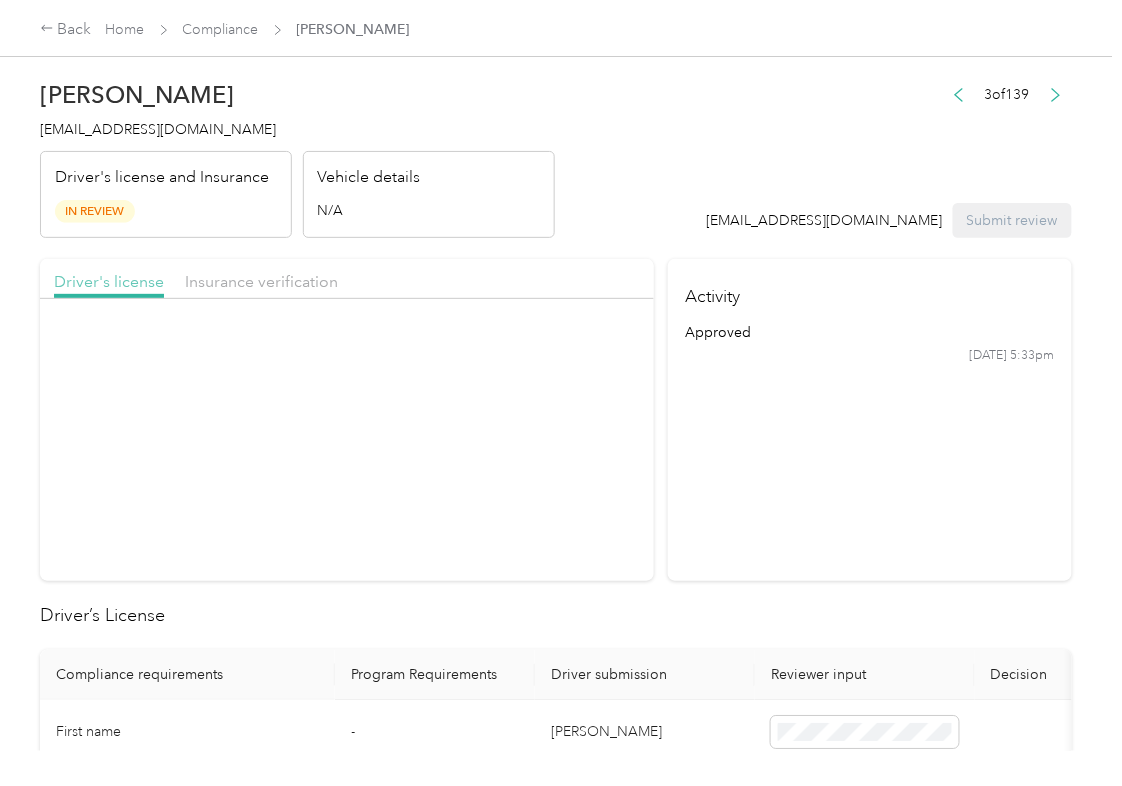 click on "Driver's license" at bounding box center [109, 281] 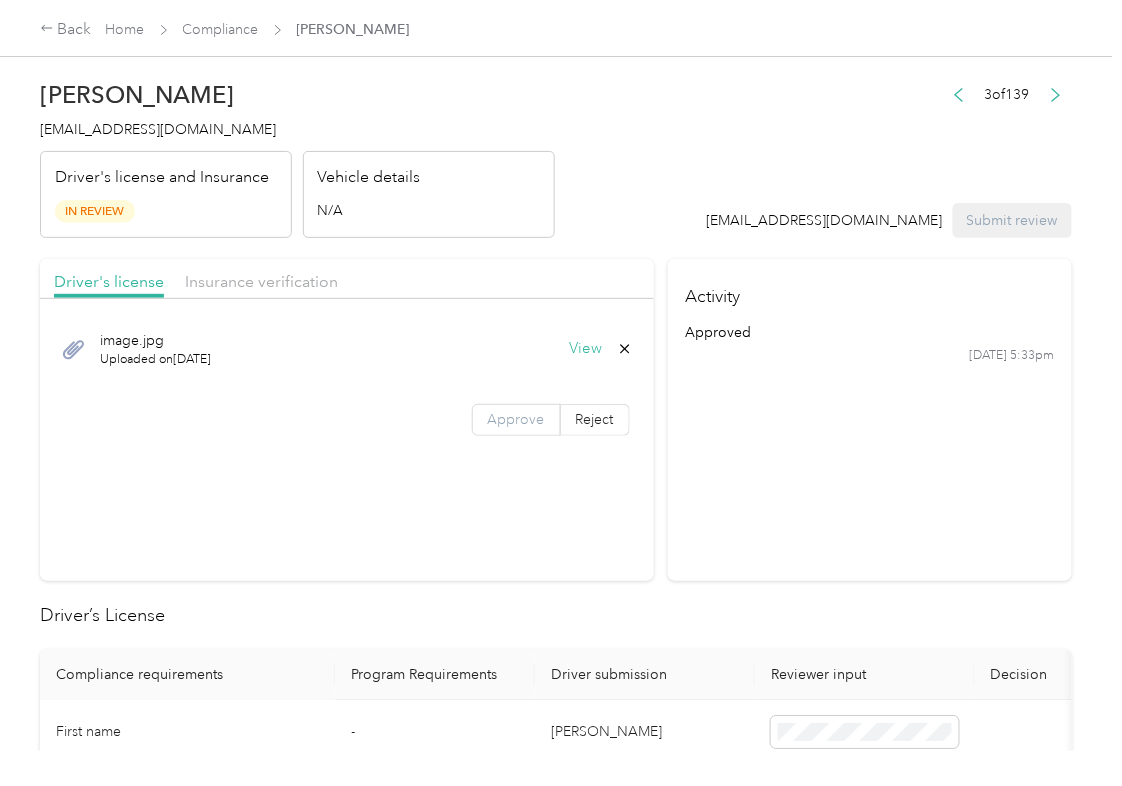 click on "Approve" at bounding box center (516, 419) 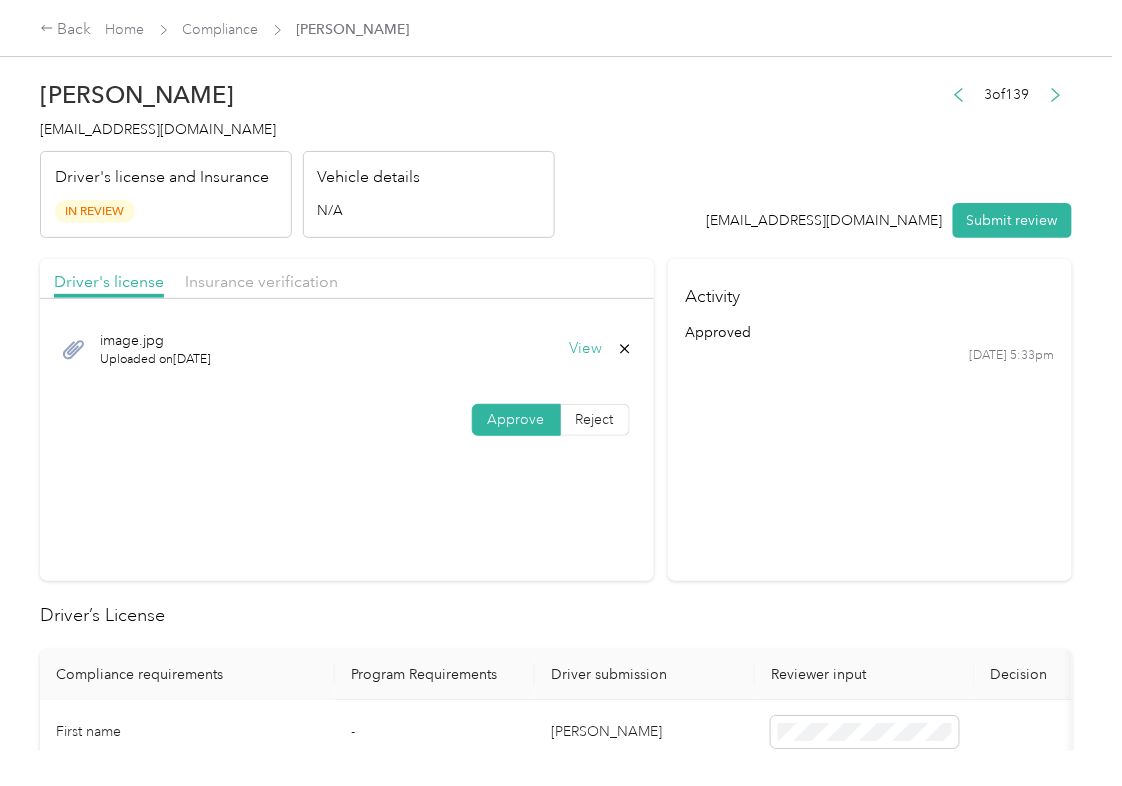 click on "Approve" at bounding box center [516, 419] 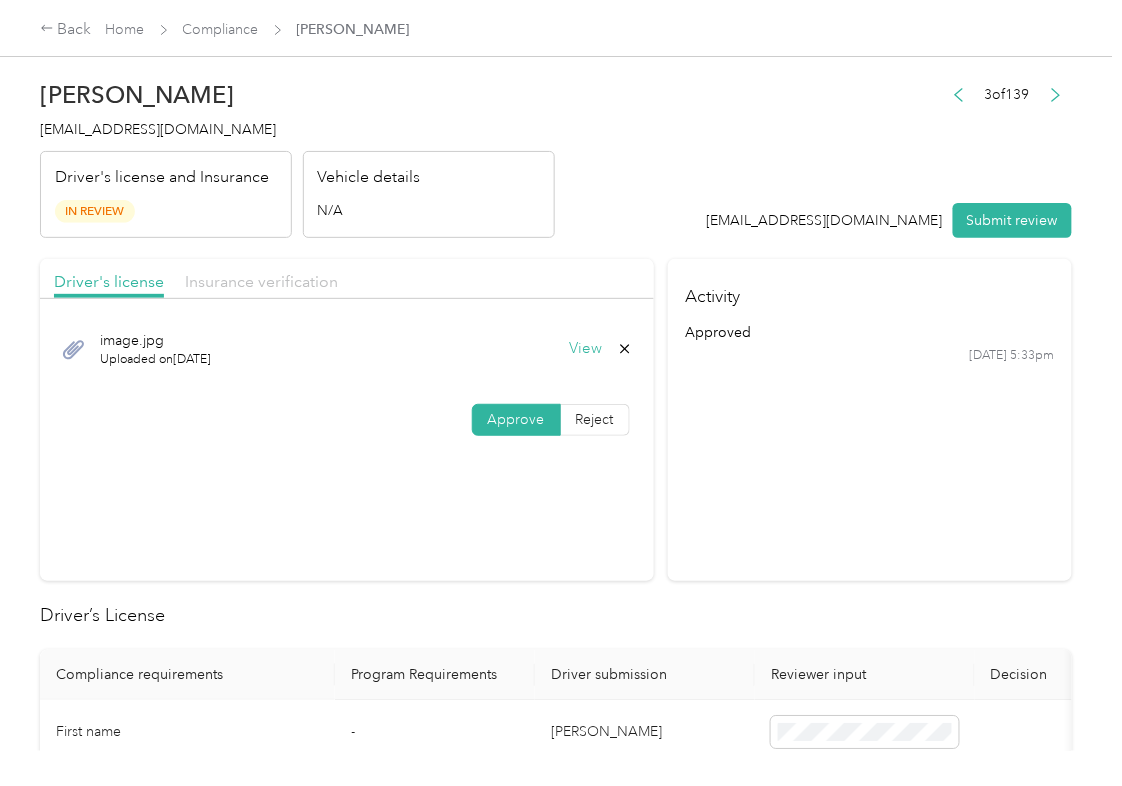 click on "Insurance verification" at bounding box center (261, 281) 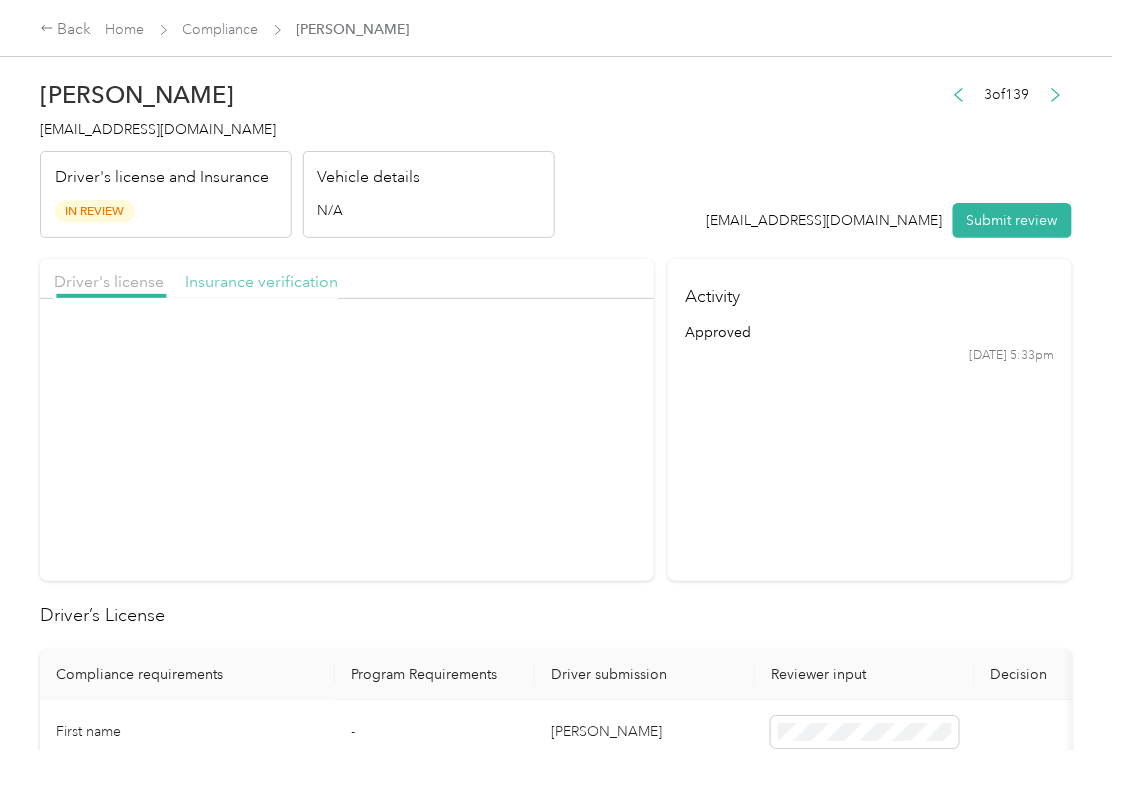click on "Insurance verification" at bounding box center [261, 281] 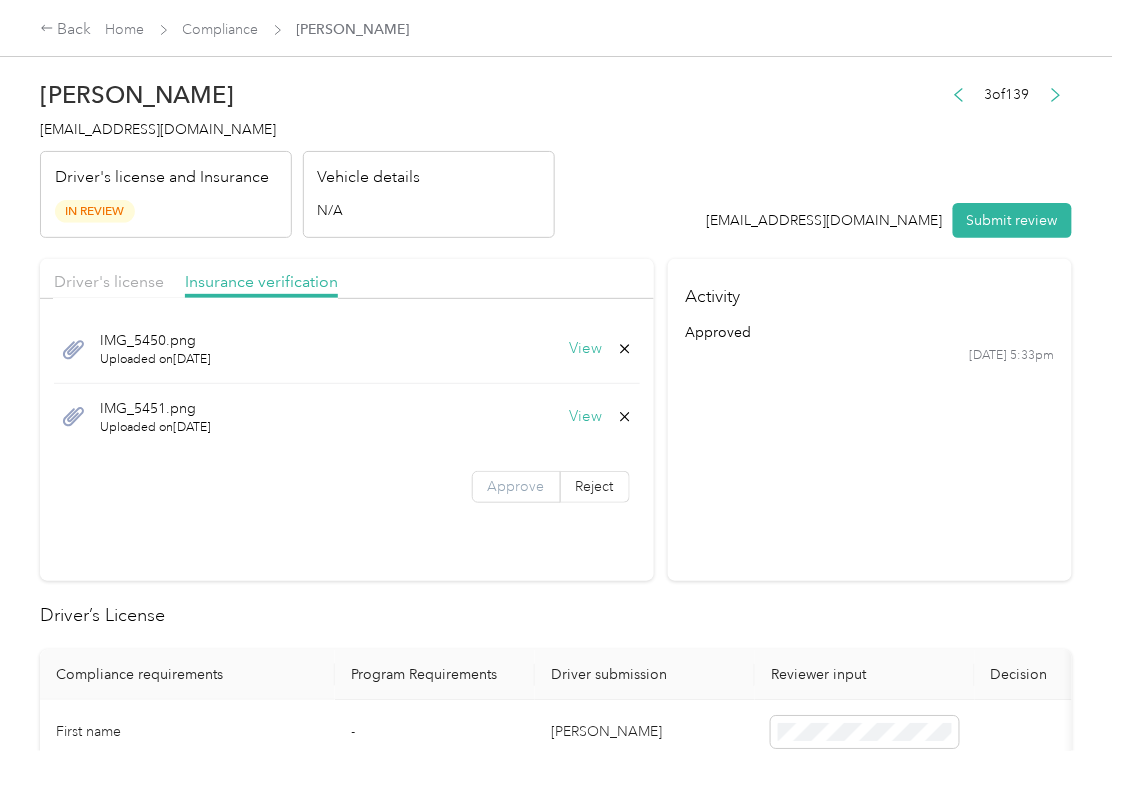 click on "Approve" at bounding box center (516, 486) 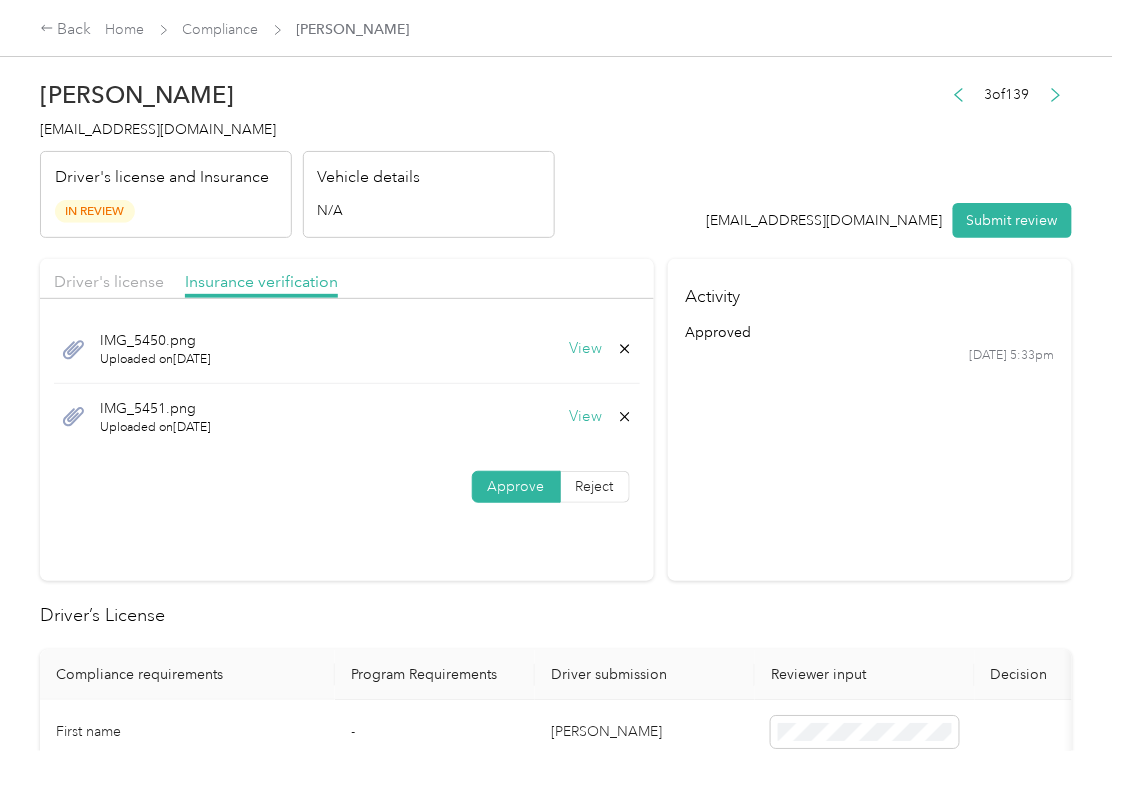 scroll, scrollTop: 266, scrollLeft: 0, axis: vertical 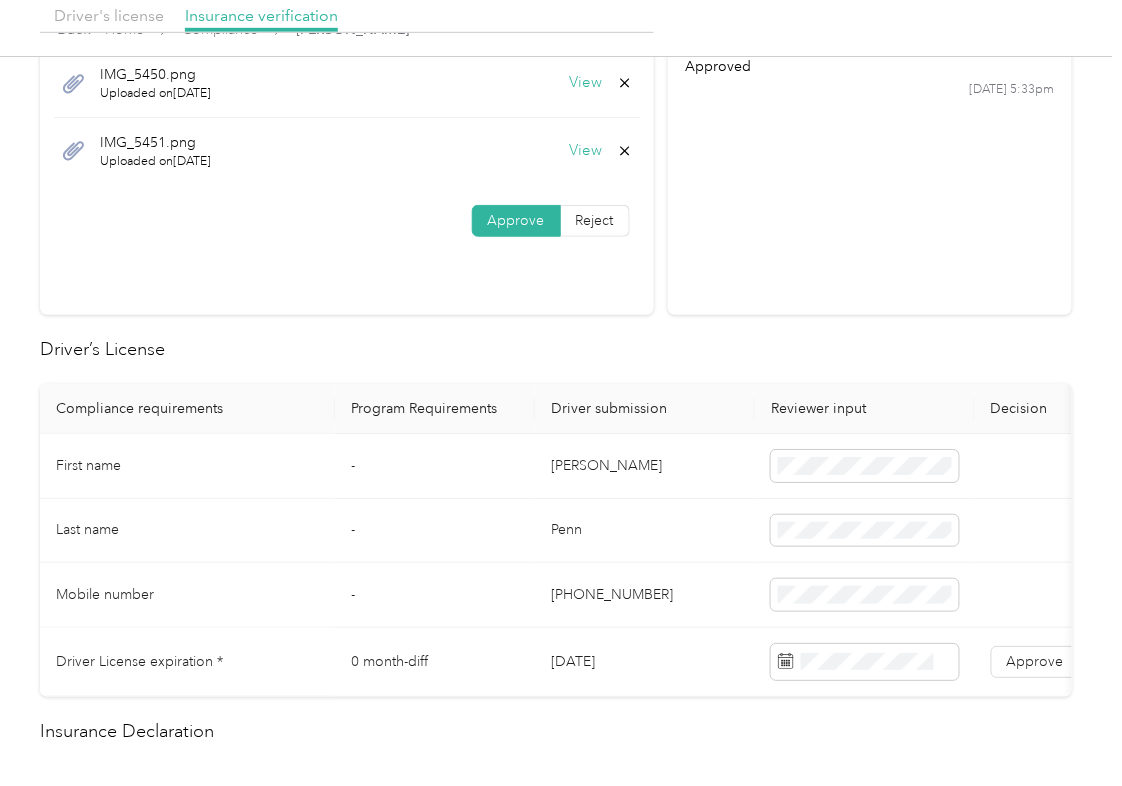 click on "[DATE]" at bounding box center (645, 662) 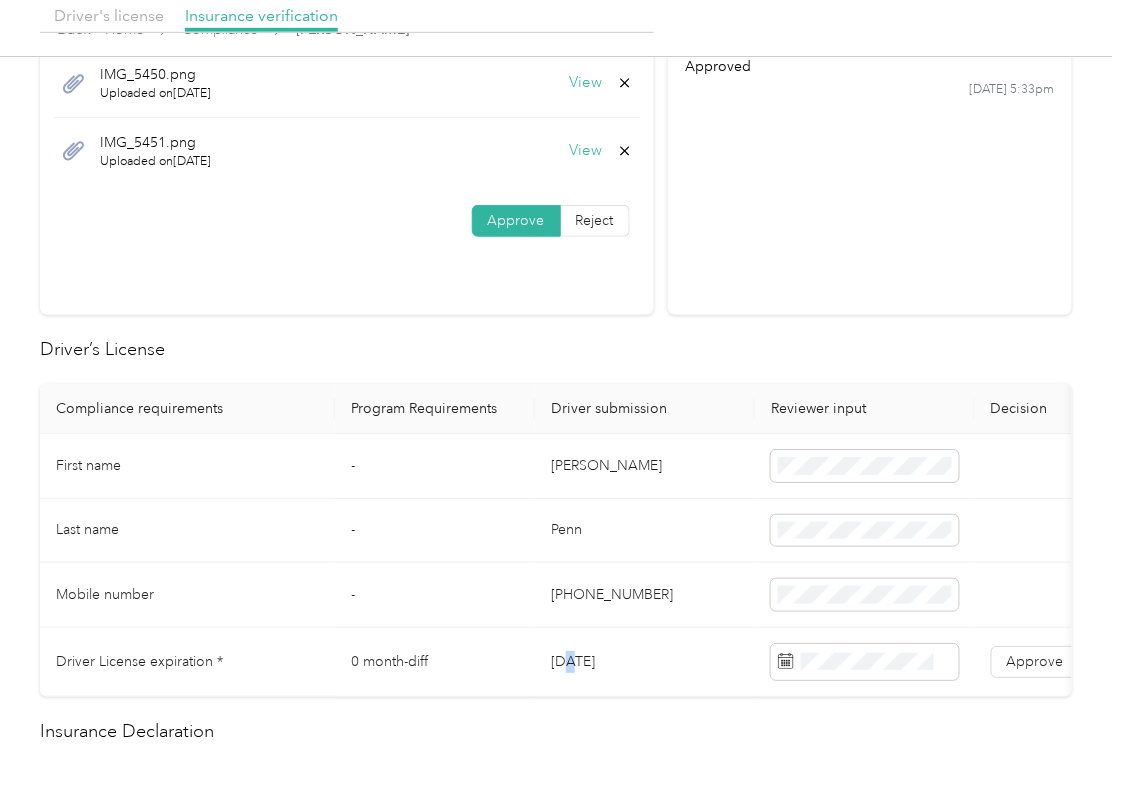click on "[DATE]" at bounding box center [645, 662] 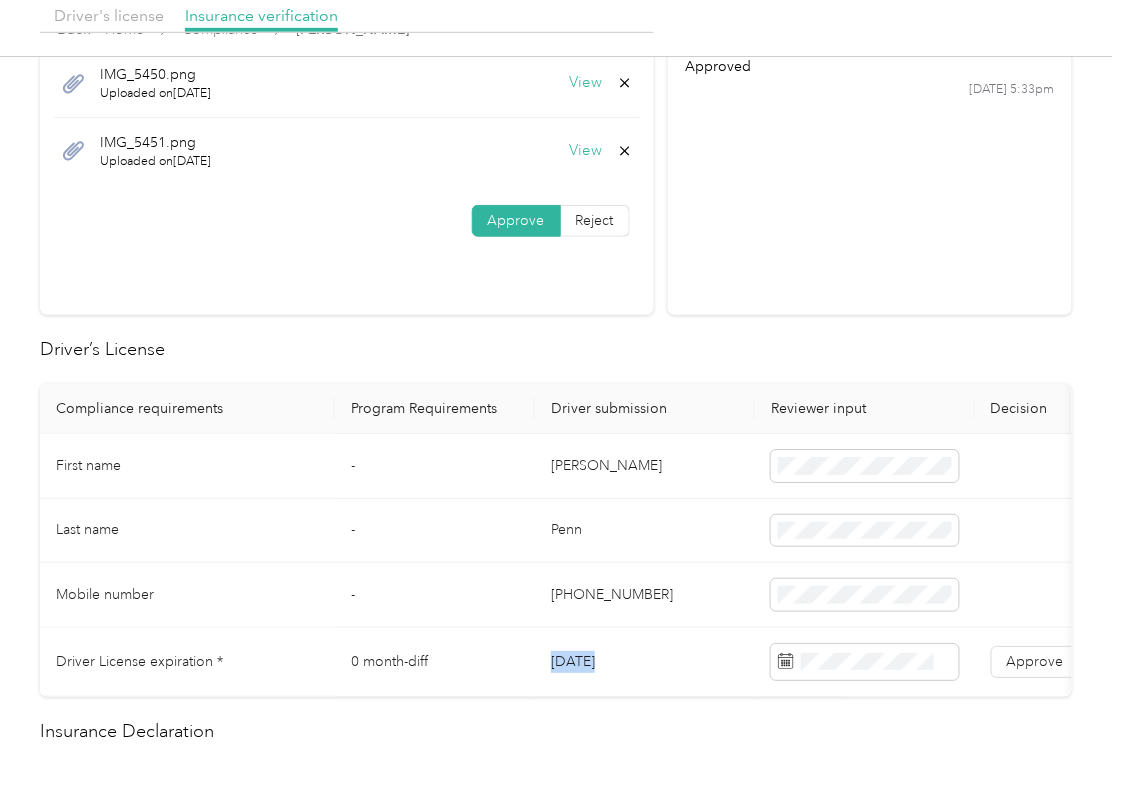 click on "[DATE]" at bounding box center [645, 662] 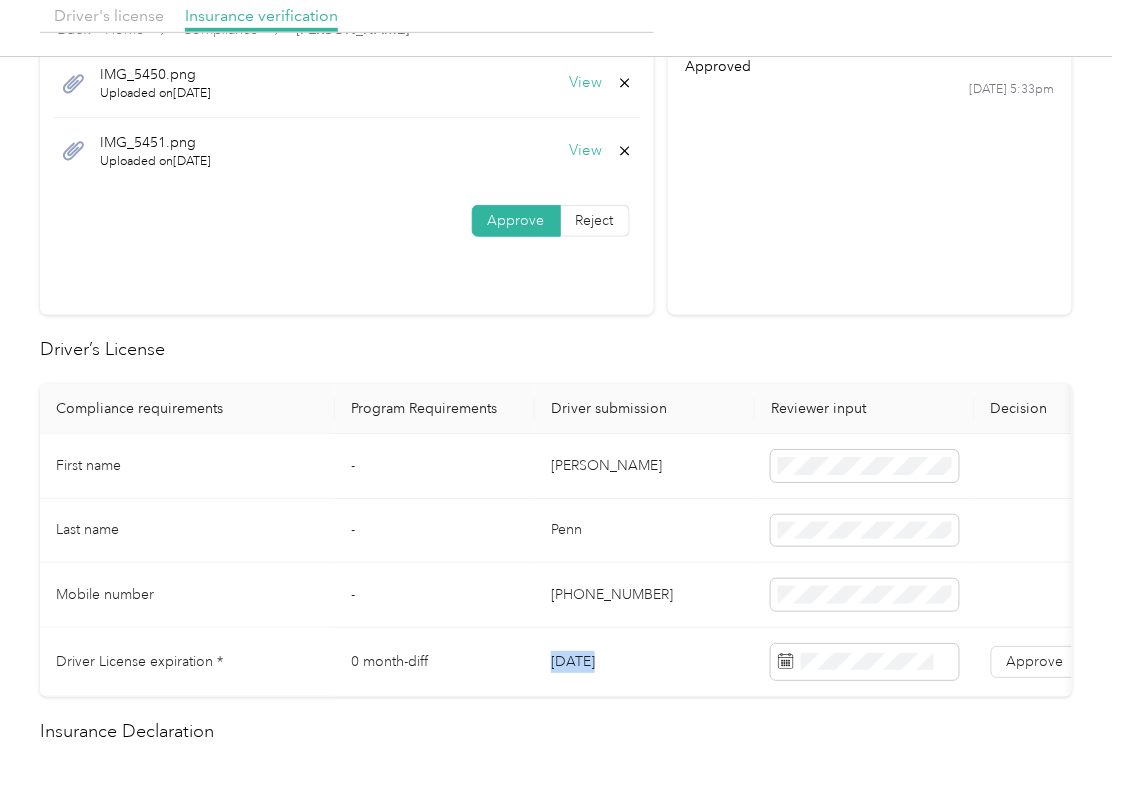 copy on "[DATE]" 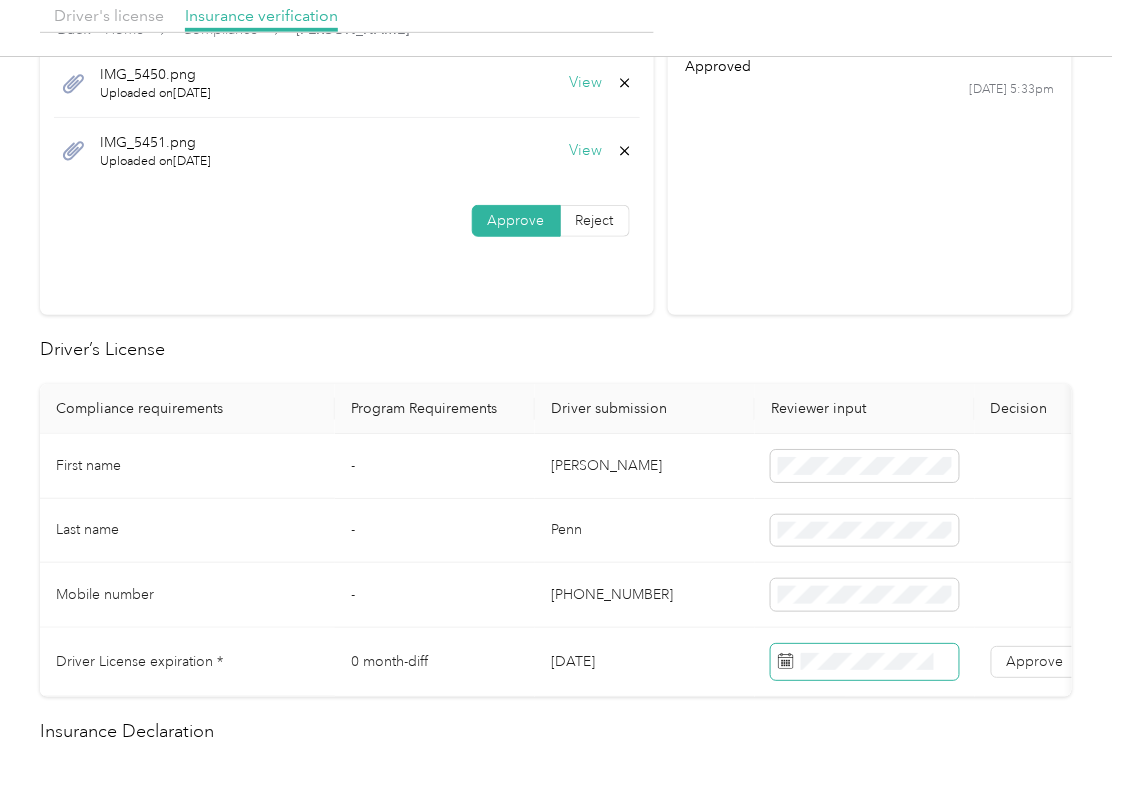 click at bounding box center (865, 662) 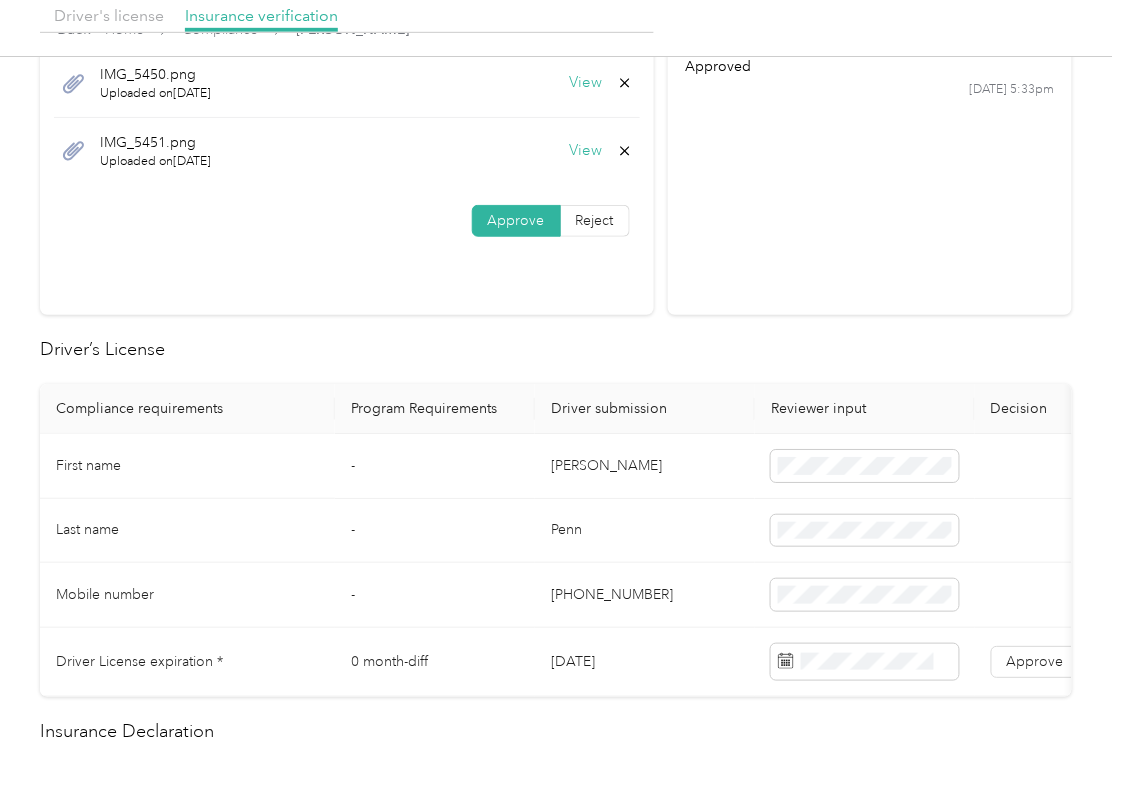 drag, startPoint x: 625, startPoint y: 352, endPoint x: 818, endPoint y: 522, distance: 257.1945 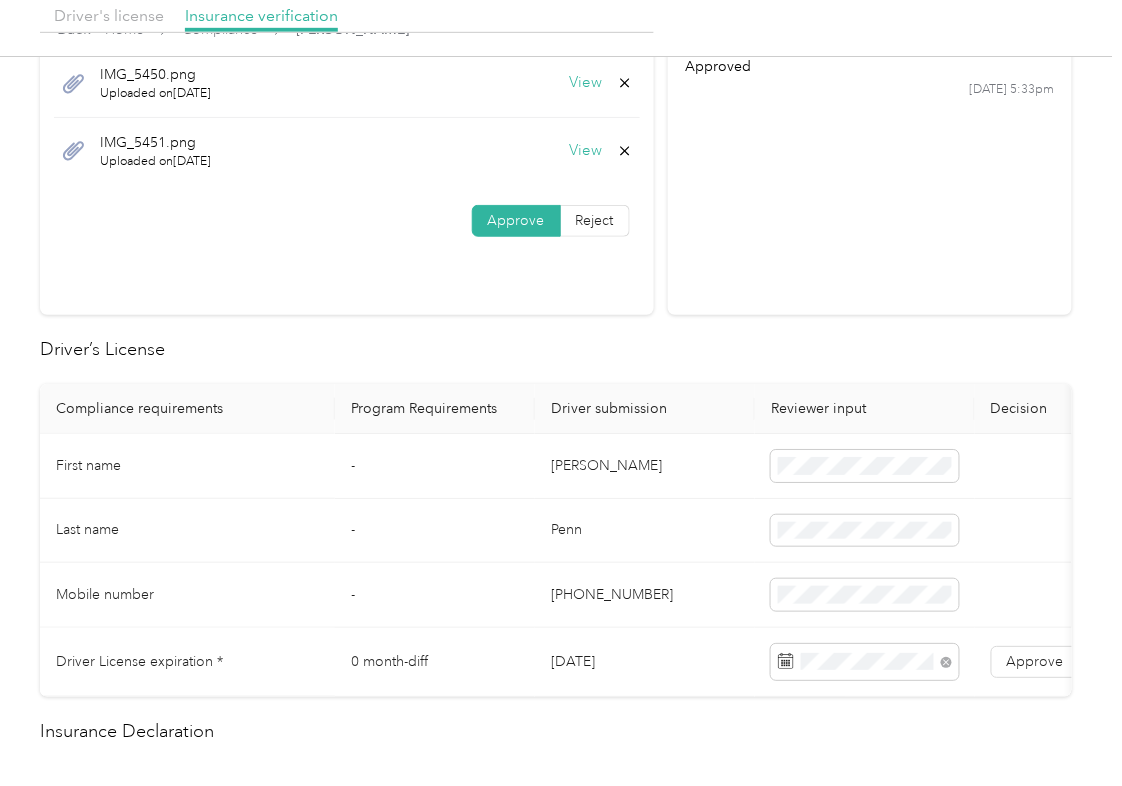 drag, startPoint x: 596, startPoint y: 342, endPoint x: 616, endPoint y: 389, distance: 51.078373 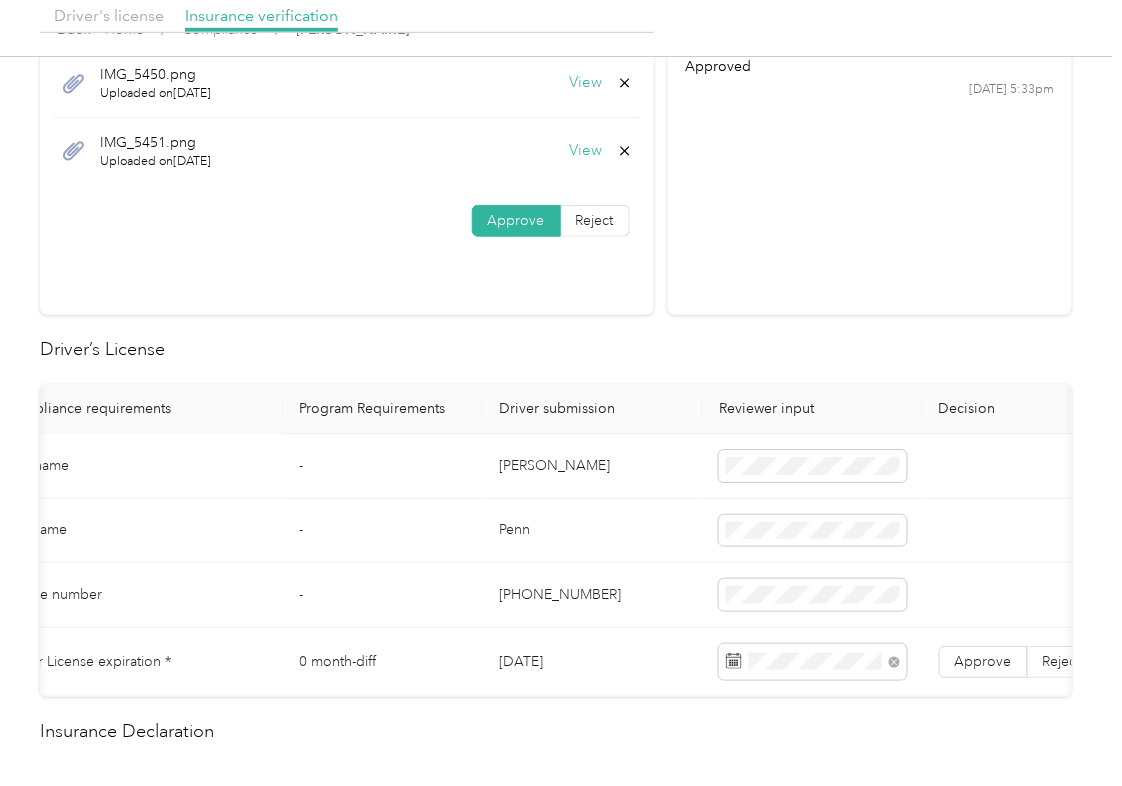 scroll, scrollTop: 0, scrollLeft: 54, axis: horizontal 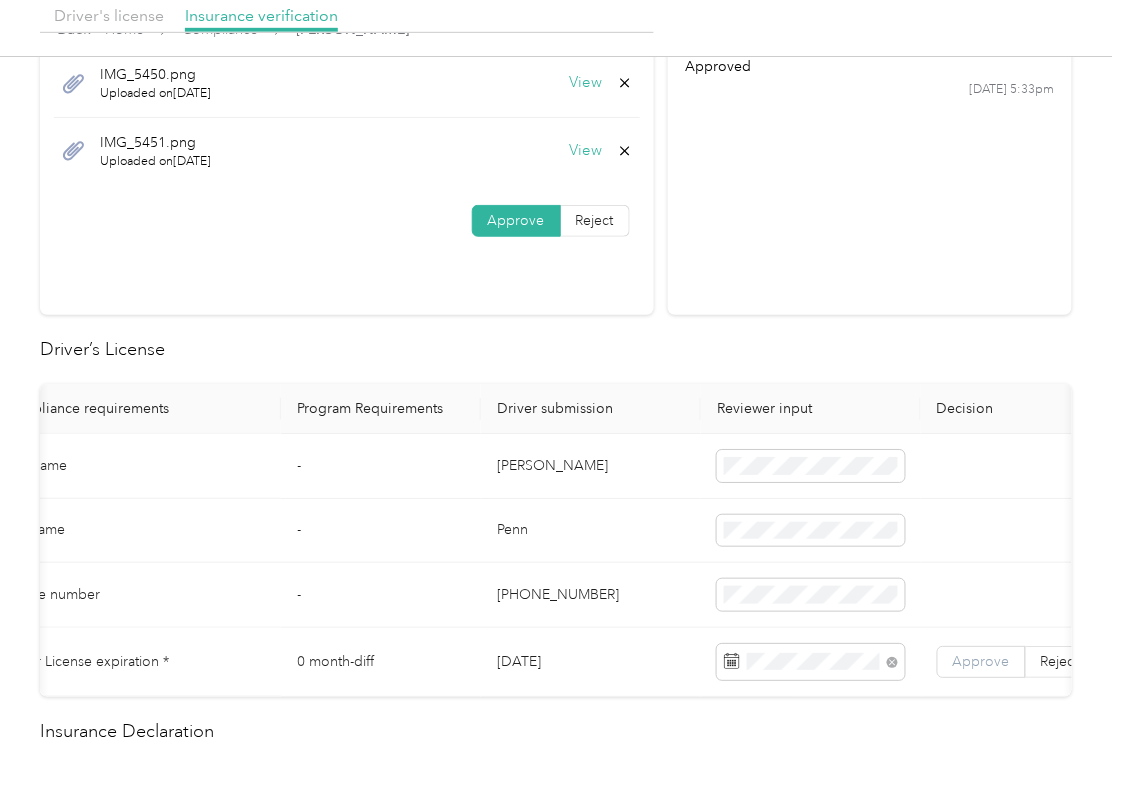 click on "Approve" at bounding box center [981, 661] 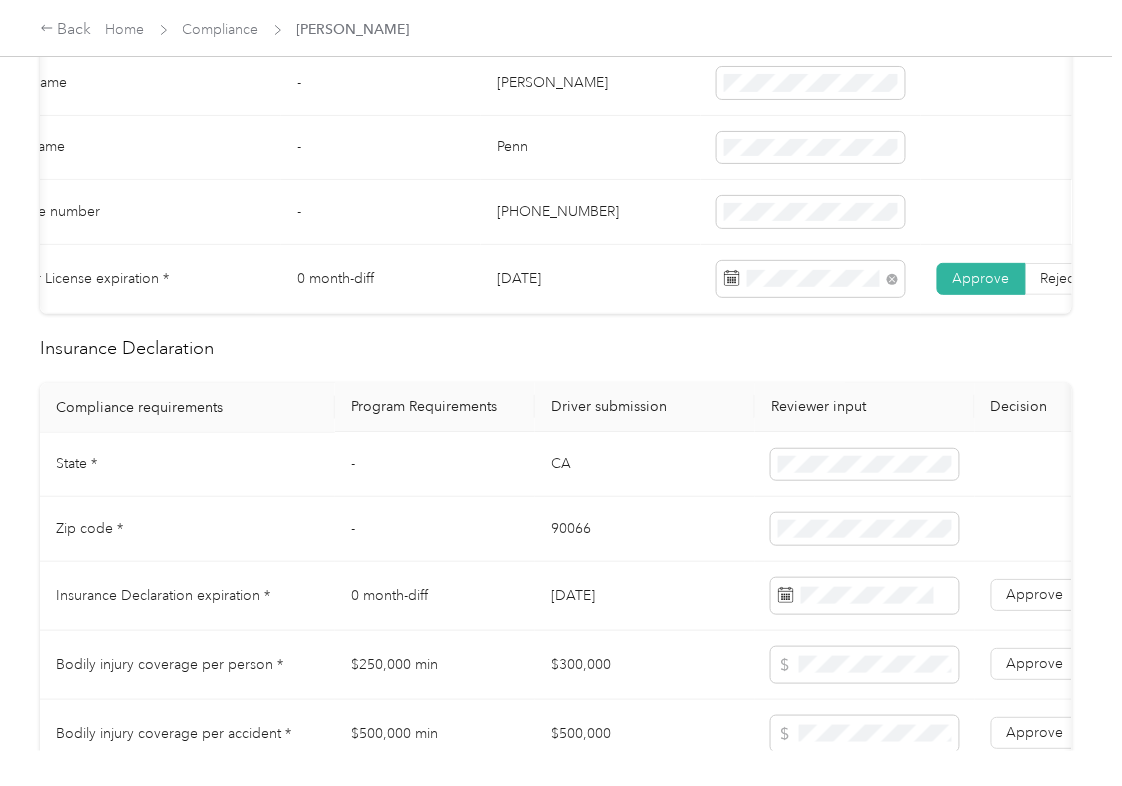 scroll, scrollTop: 800, scrollLeft: 0, axis: vertical 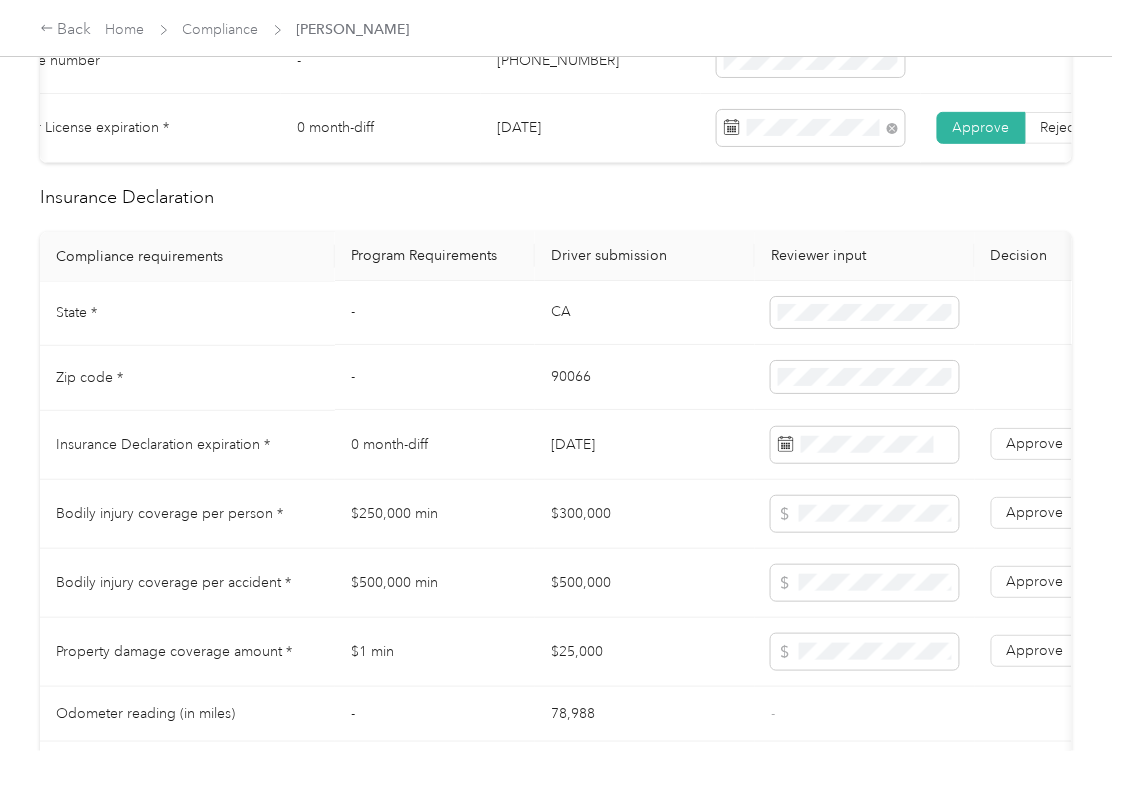 click on "CA" at bounding box center (645, 314) 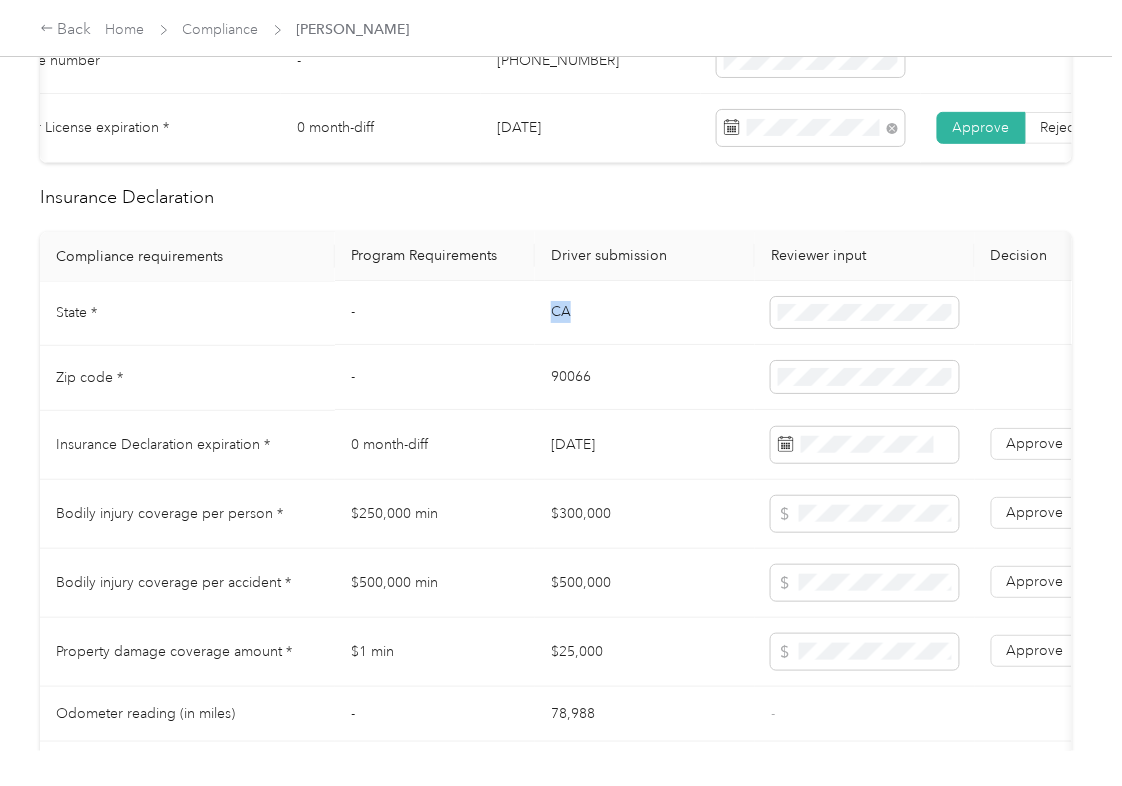 drag, startPoint x: 569, startPoint y: 326, endPoint x: 658, endPoint y: 352, distance: 92.72001 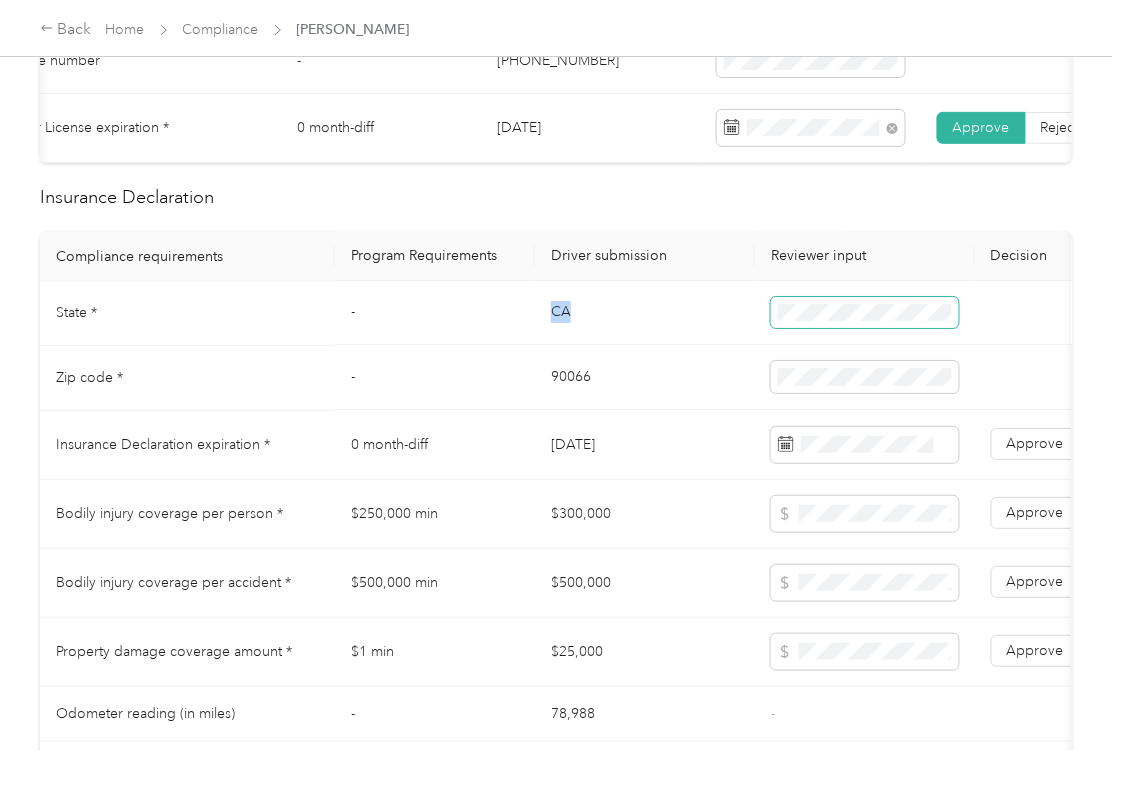 copy on "CA" 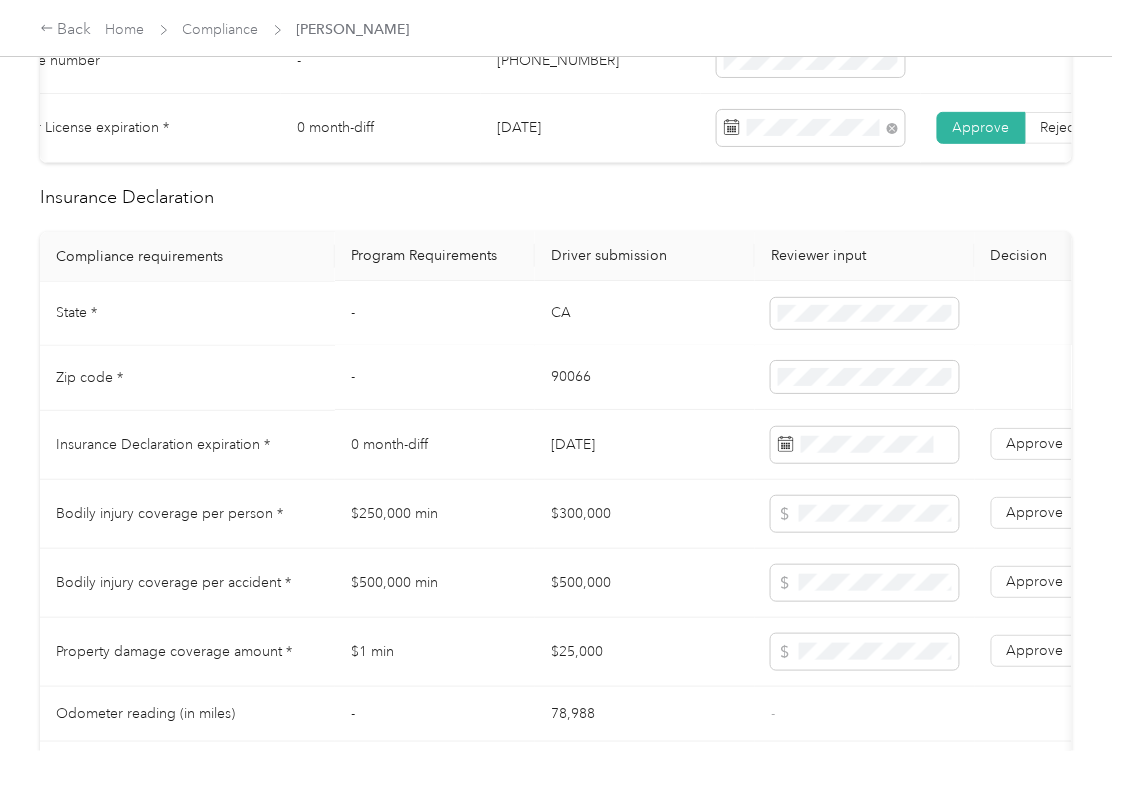 click on "90066" at bounding box center [645, 378] 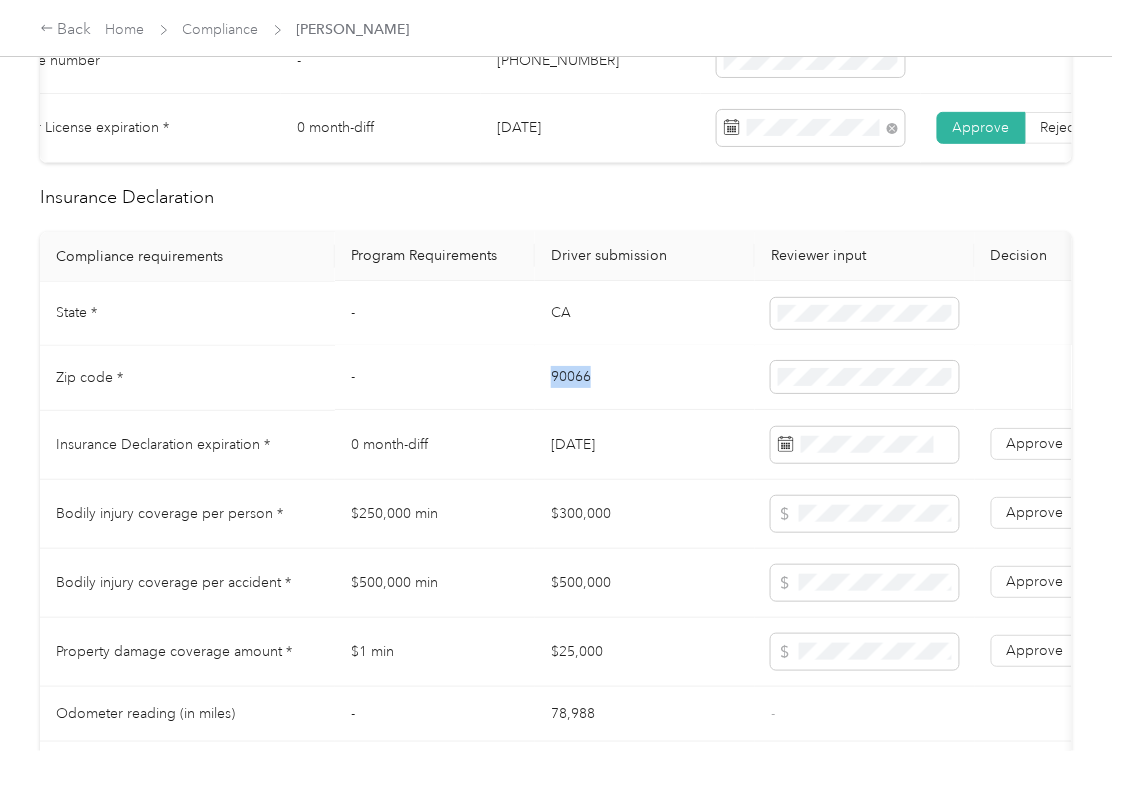 click on "90066" at bounding box center (645, 378) 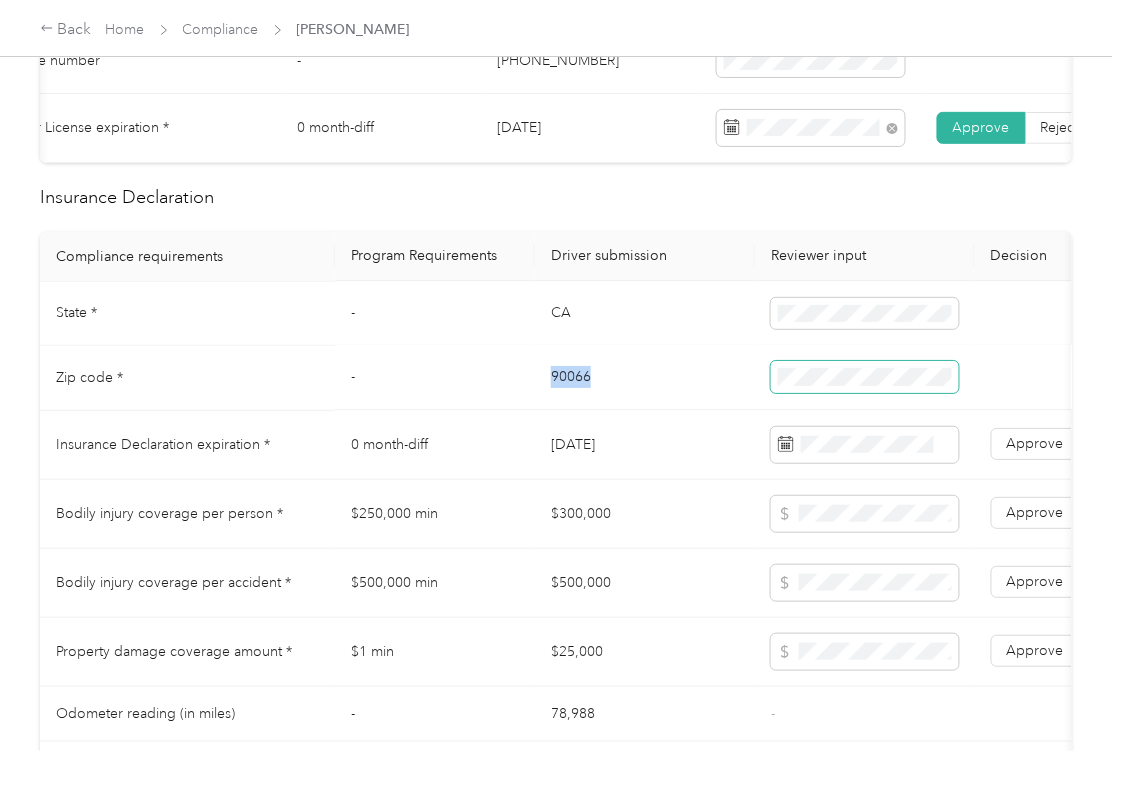 copy on "90066" 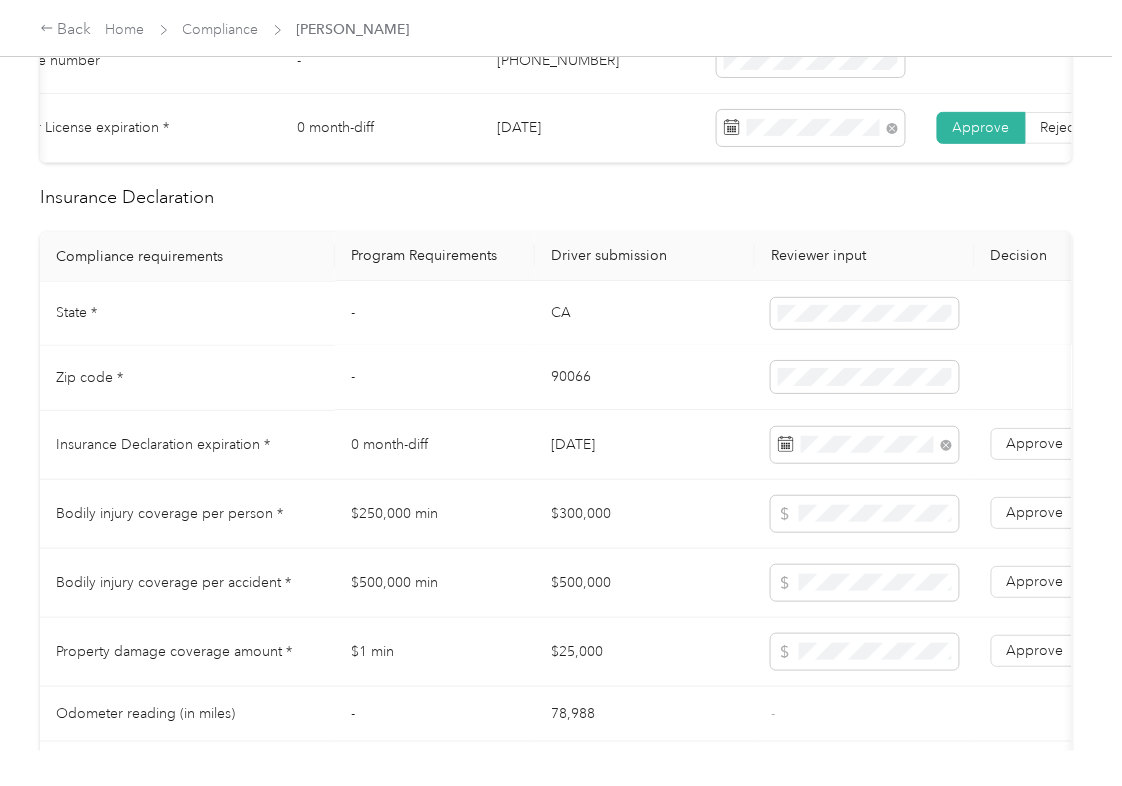 click on "-" at bounding box center (435, 378) 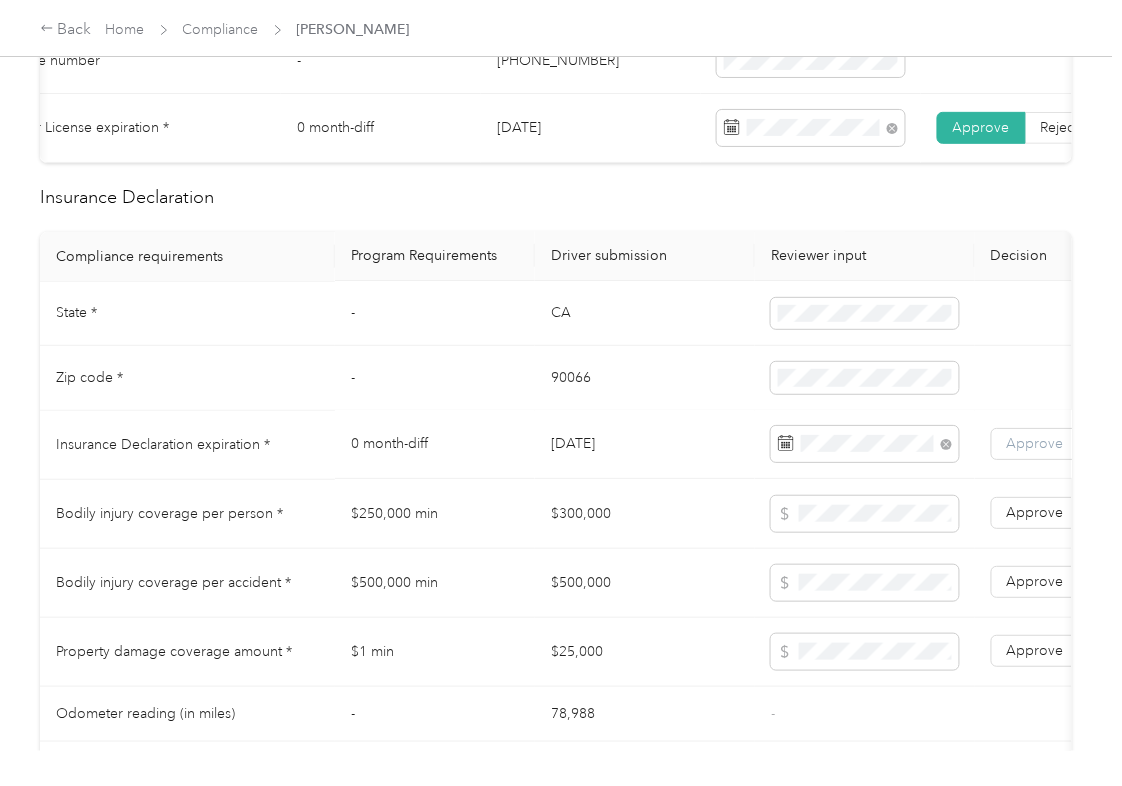 click on "Approve" at bounding box center (1035, 444) 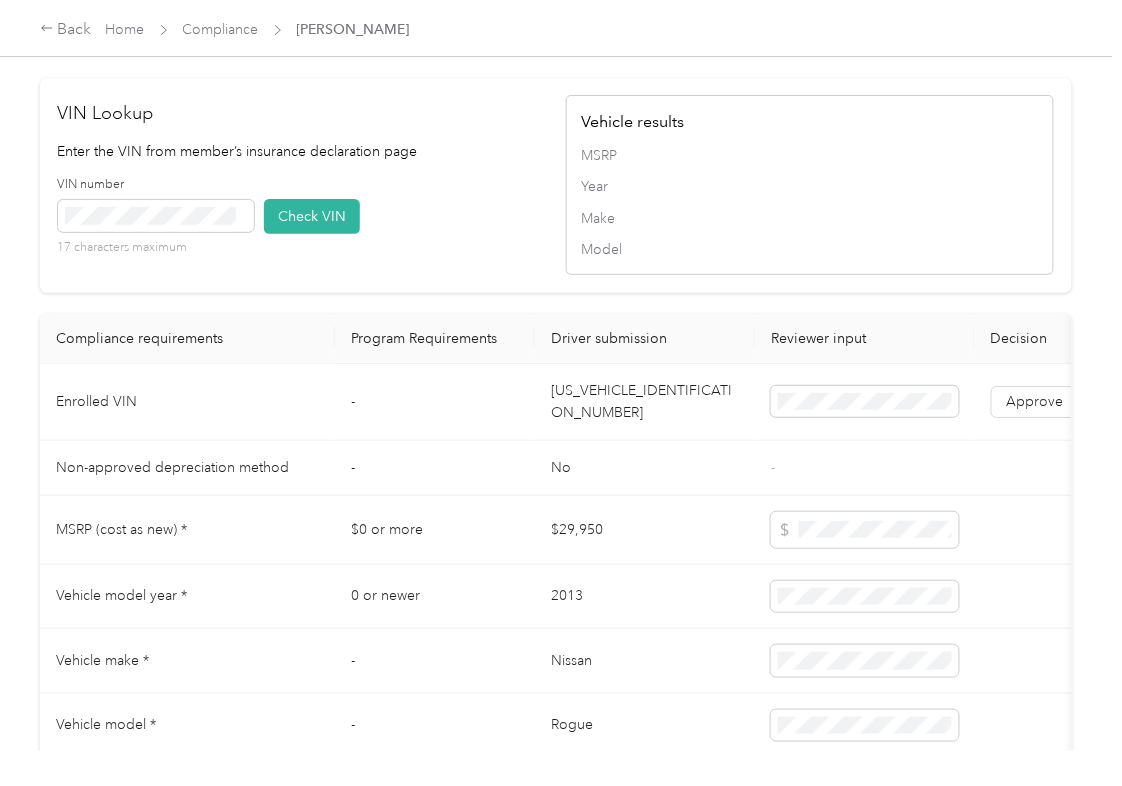 scroll, scrollTop: 1600, scrollLeft: 0, axis: vertical 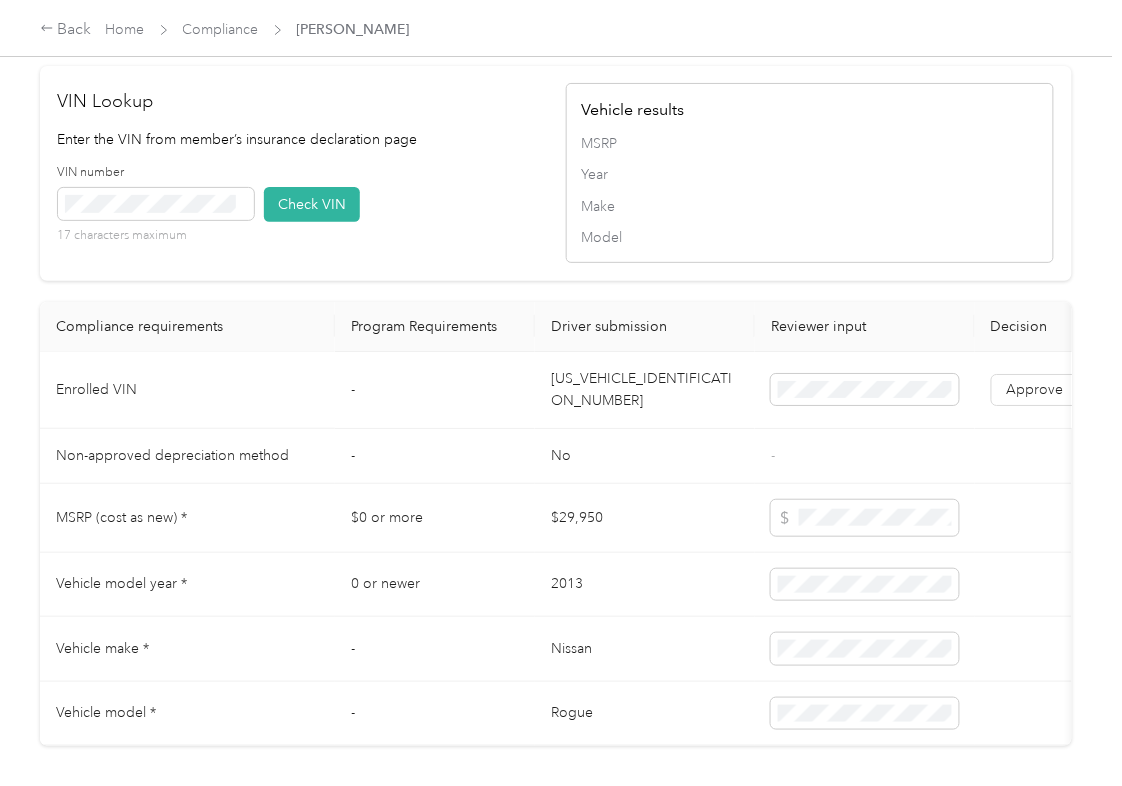 click on "[US_VEHICLE_IDENTIFICATION_NUMBER]" at bounding box center (645, 390) 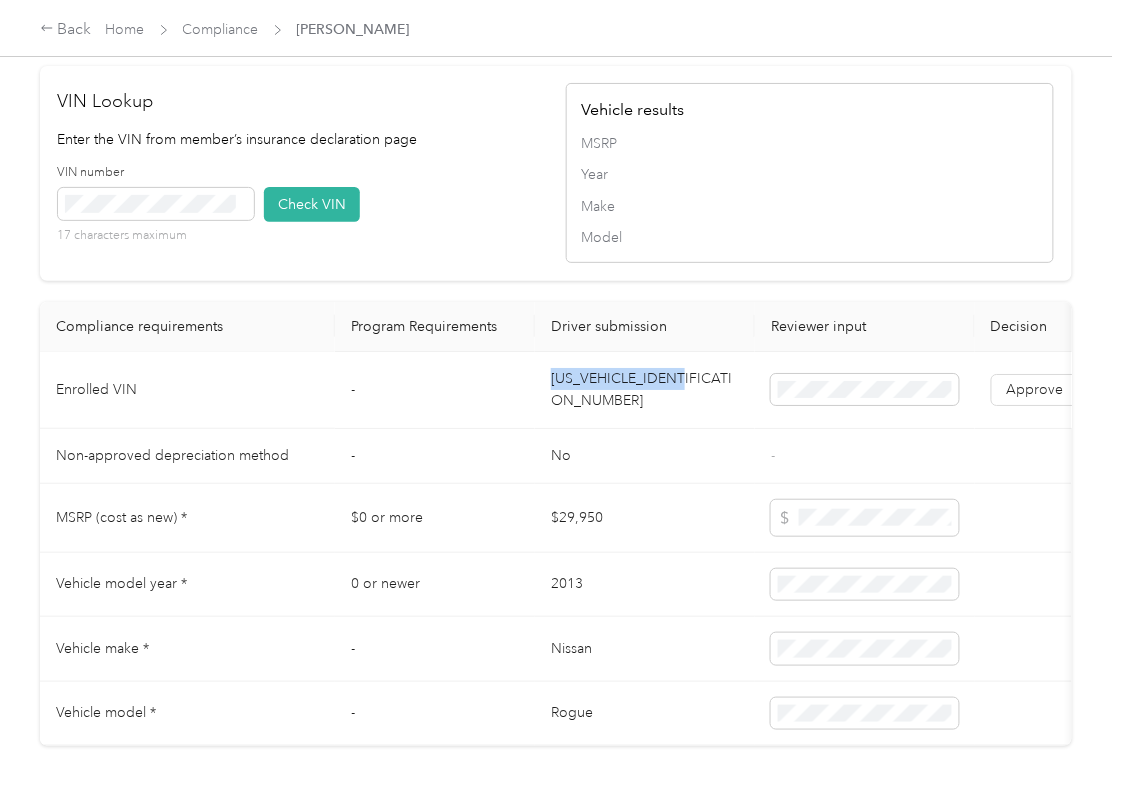 click on "[US_VEHICLE_IDENTIFICATION_NUMBER]" at bounding box center (645, 390) 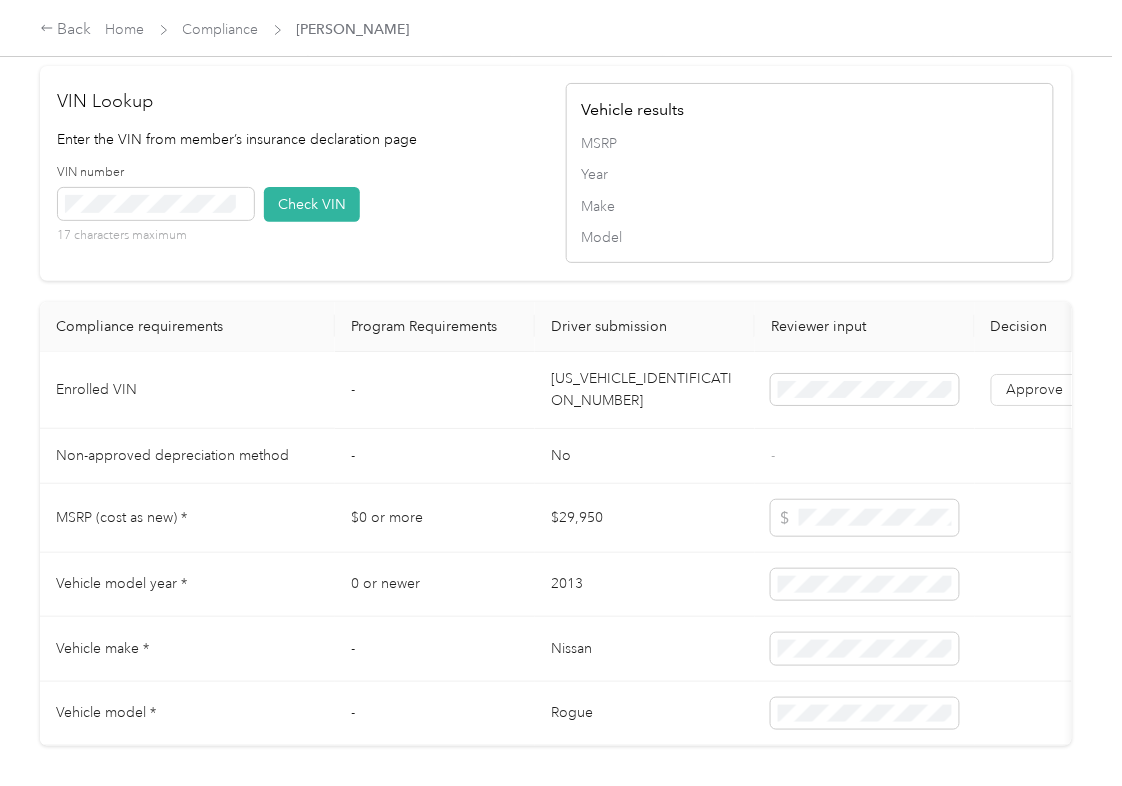 click on "[US_VEHICLE_IDENTIFICATION_NUMBER]" at bounding box center (645, 390) 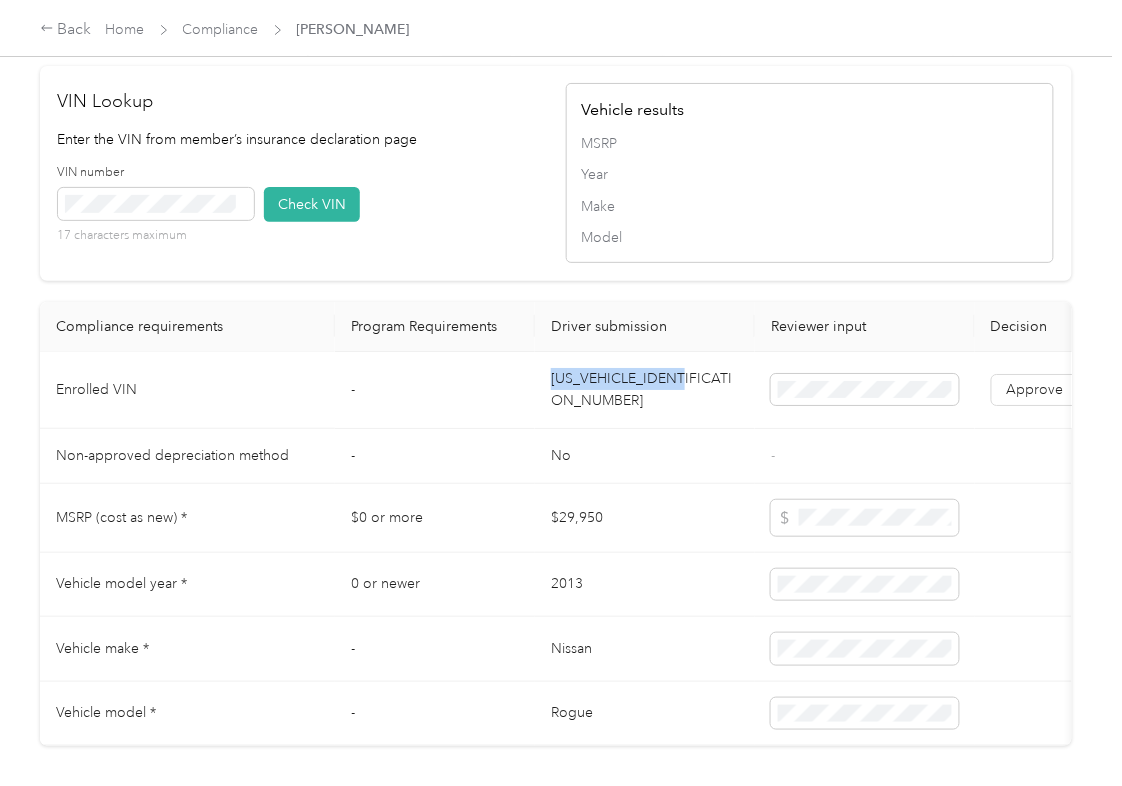 click on "[US_VEHICLE_IDENTIFICATION_NUMBER]" at bounding box center [645, 390] 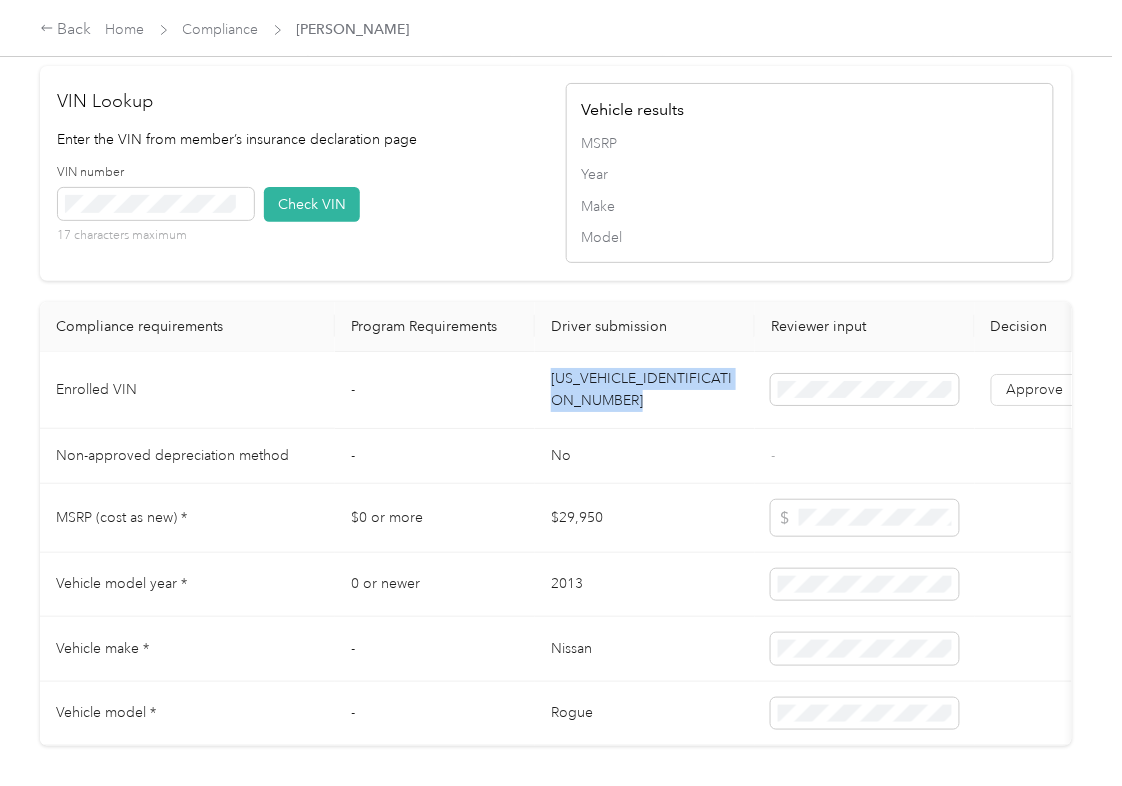 click on "[US_VEHICLE_IDENTIFICATION_NUMBER]" at bounding box center [645, 390] 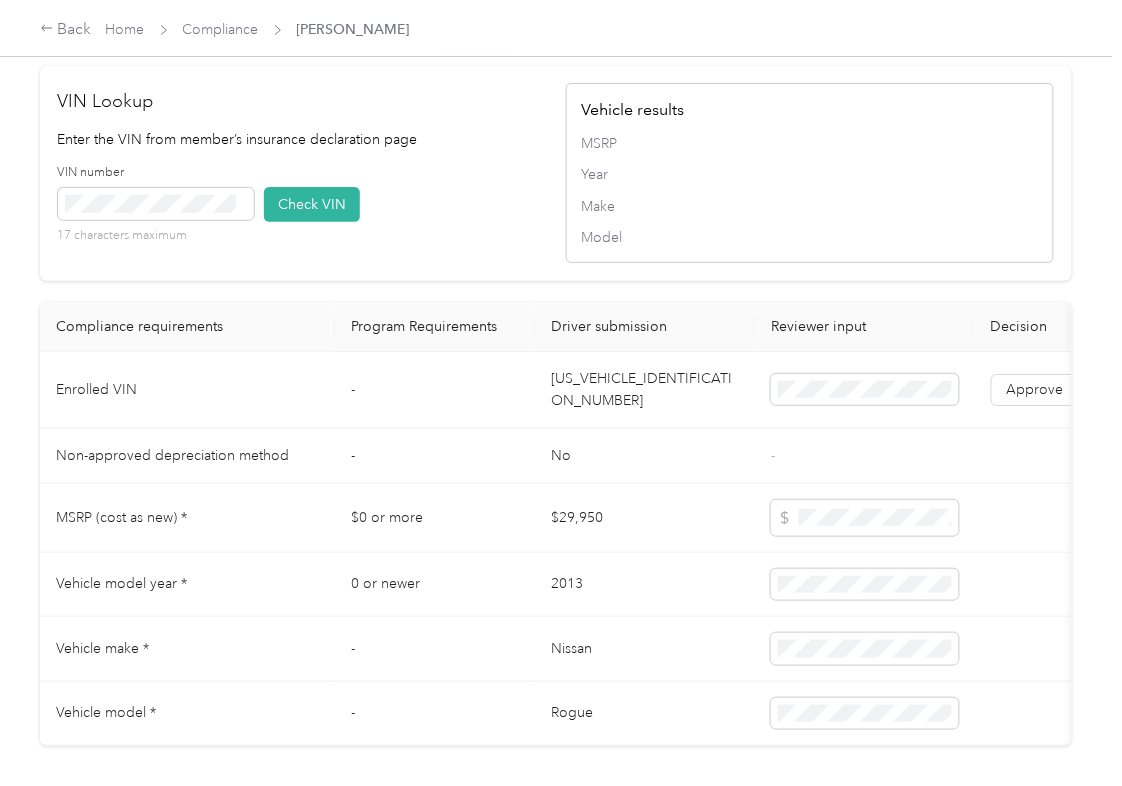 click on "VIN number   17 characters maximum Check VIN" at bounding box center [302, 211] 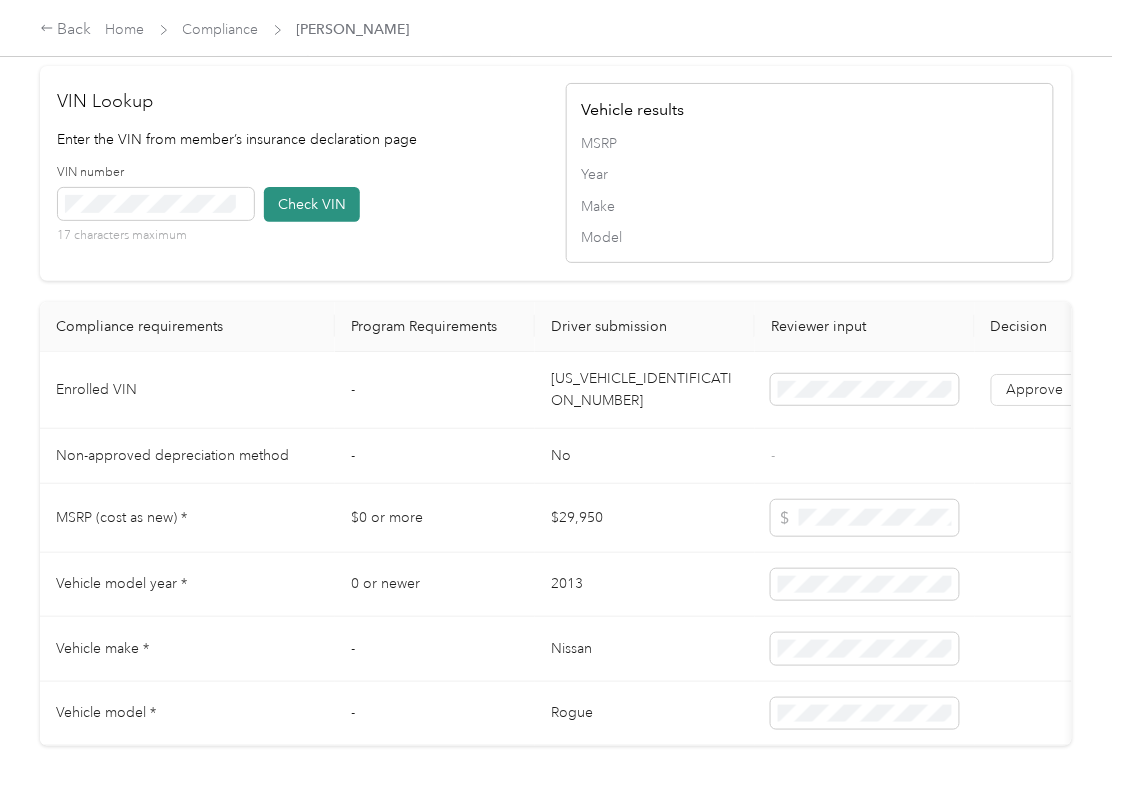 type 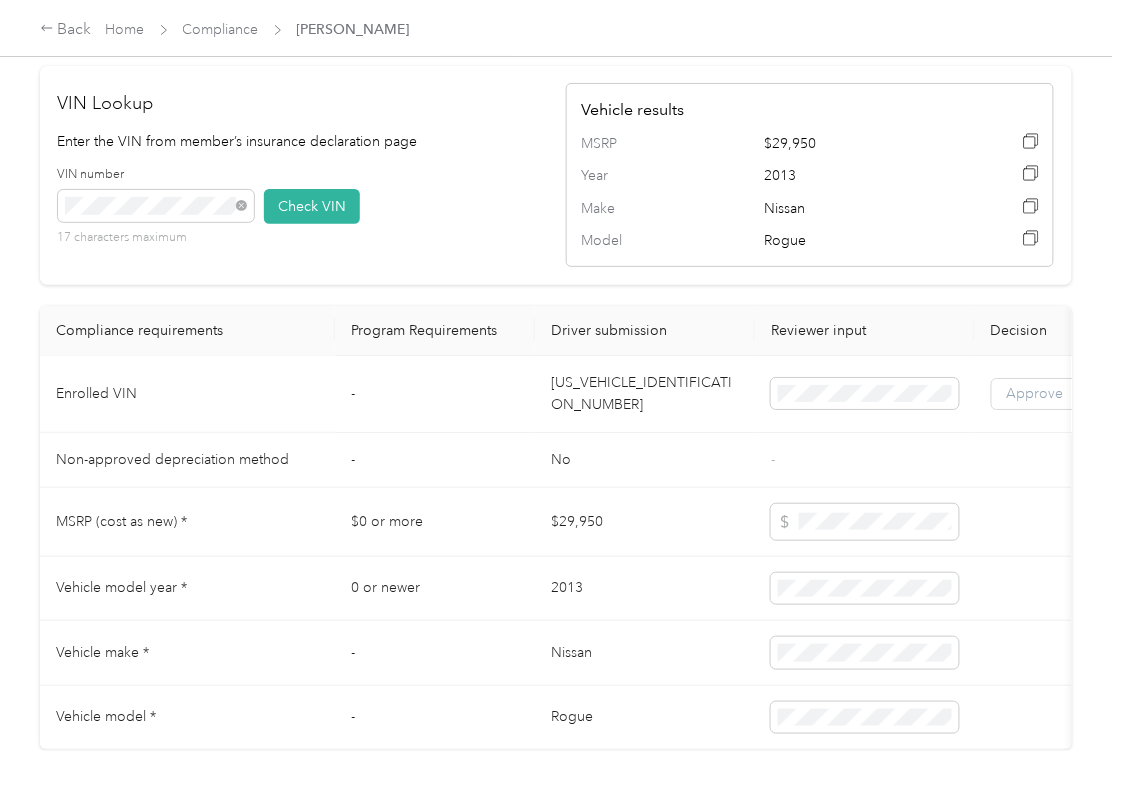 click on "Approve" at bounding box center (1035, 394) 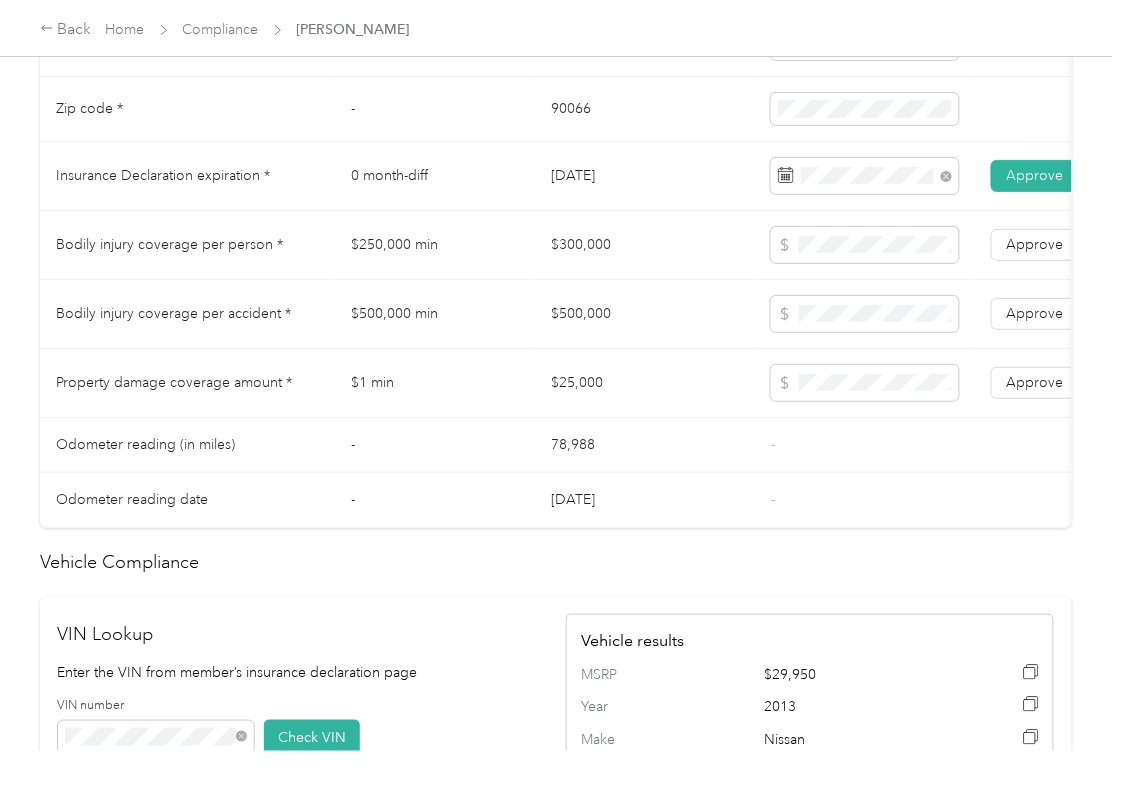 scroll, scrollTop: 1066, scrollLeft: 0, axis: vertical 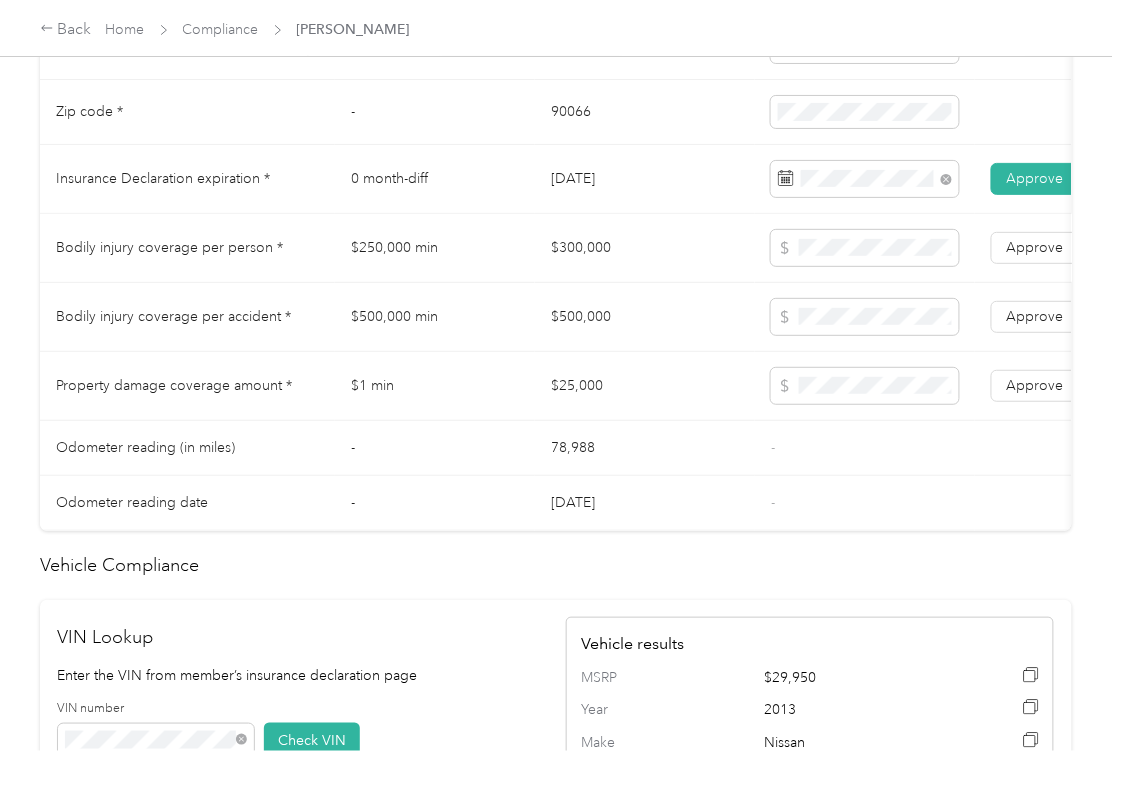 click on "$300,000" at bounding box center (645, 248) 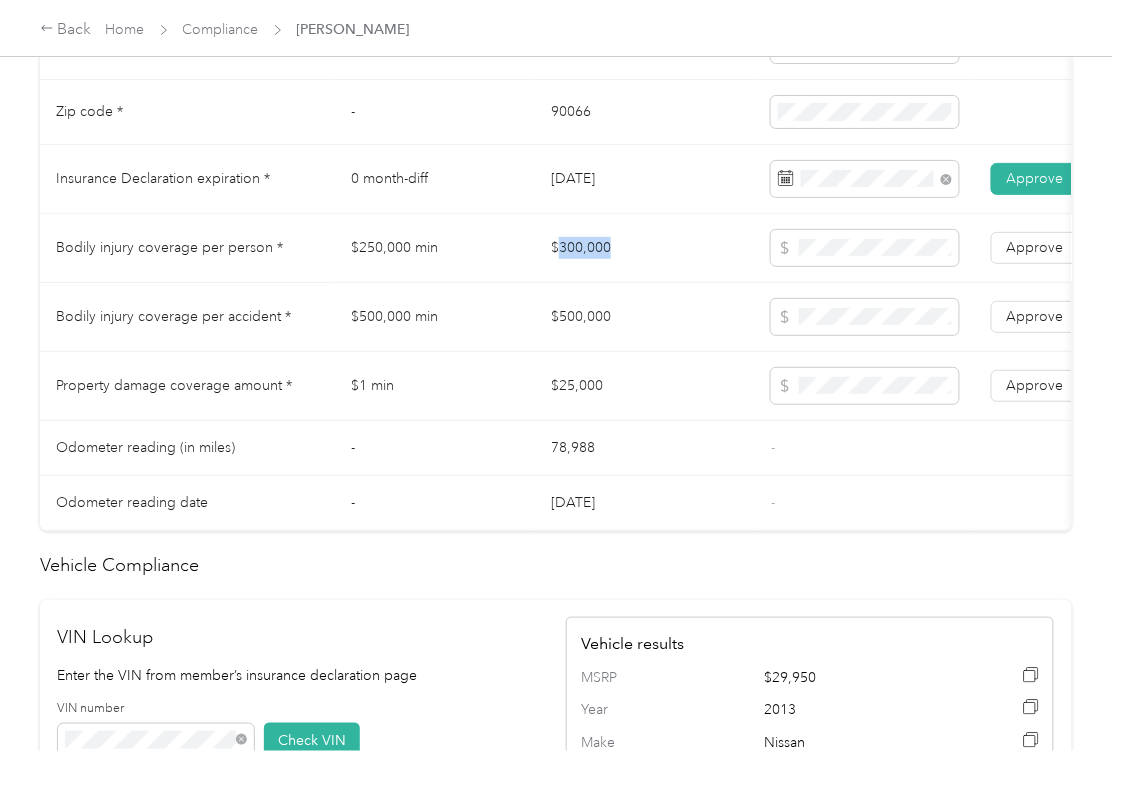 click on "$300,000" at bounding box center [645, 248] 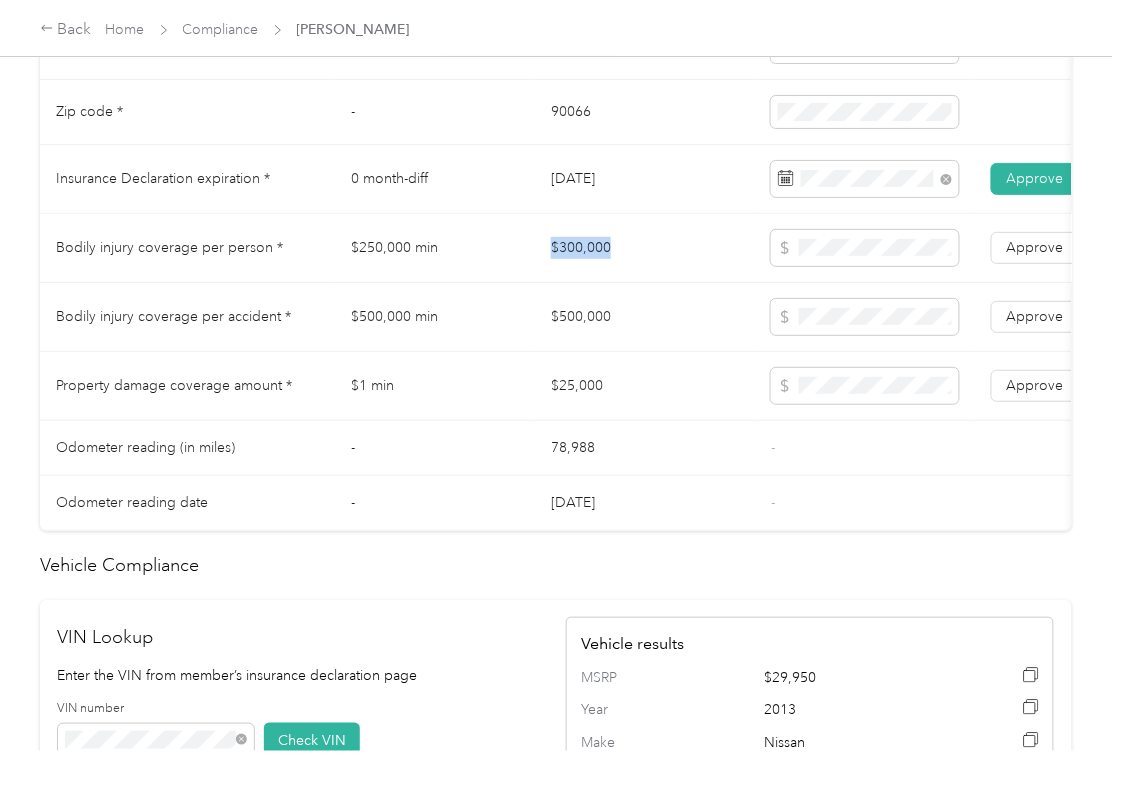 click on "$300,000" at bounding box center [645, 248] 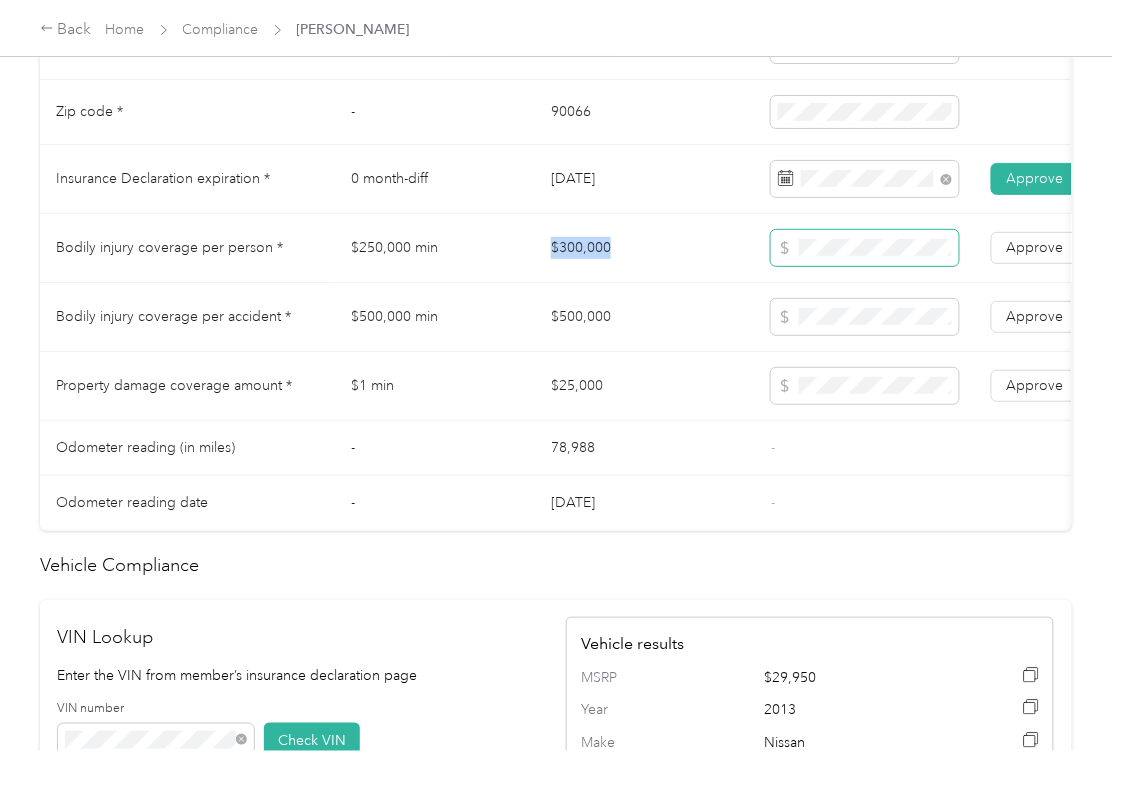 copy on "$300,000" 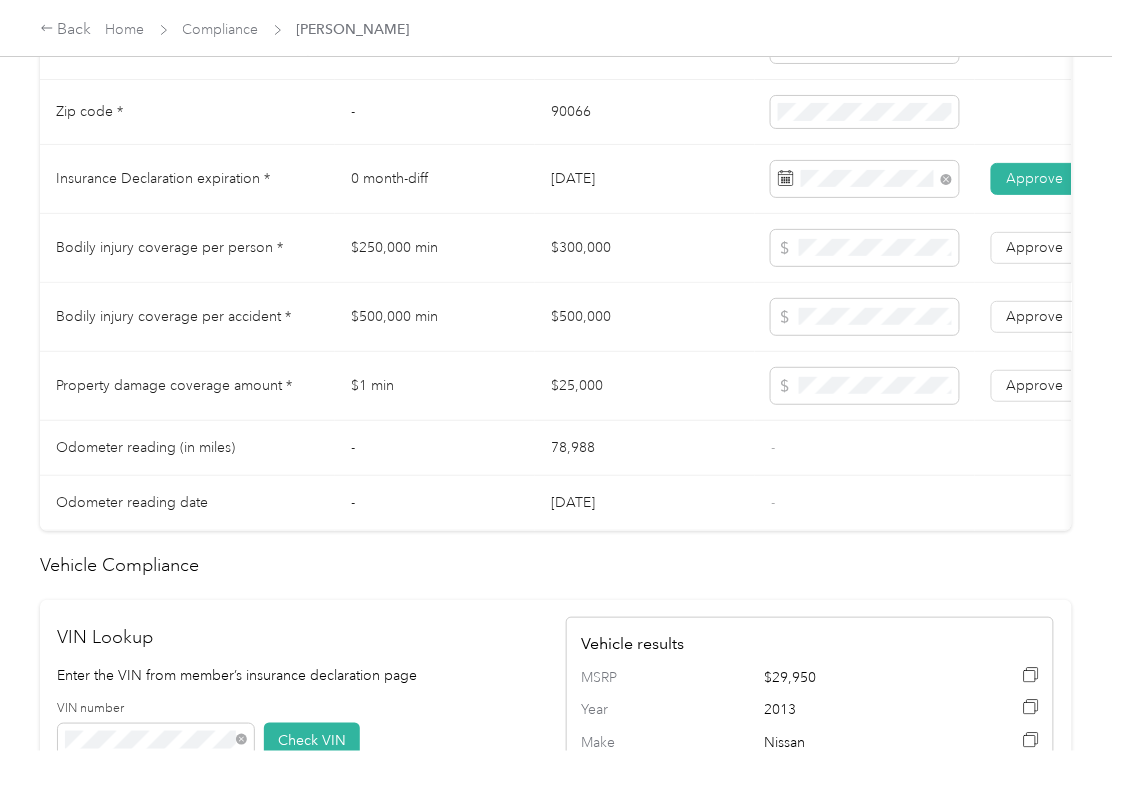 click on "$500,000" at bounding box center (645, 317) 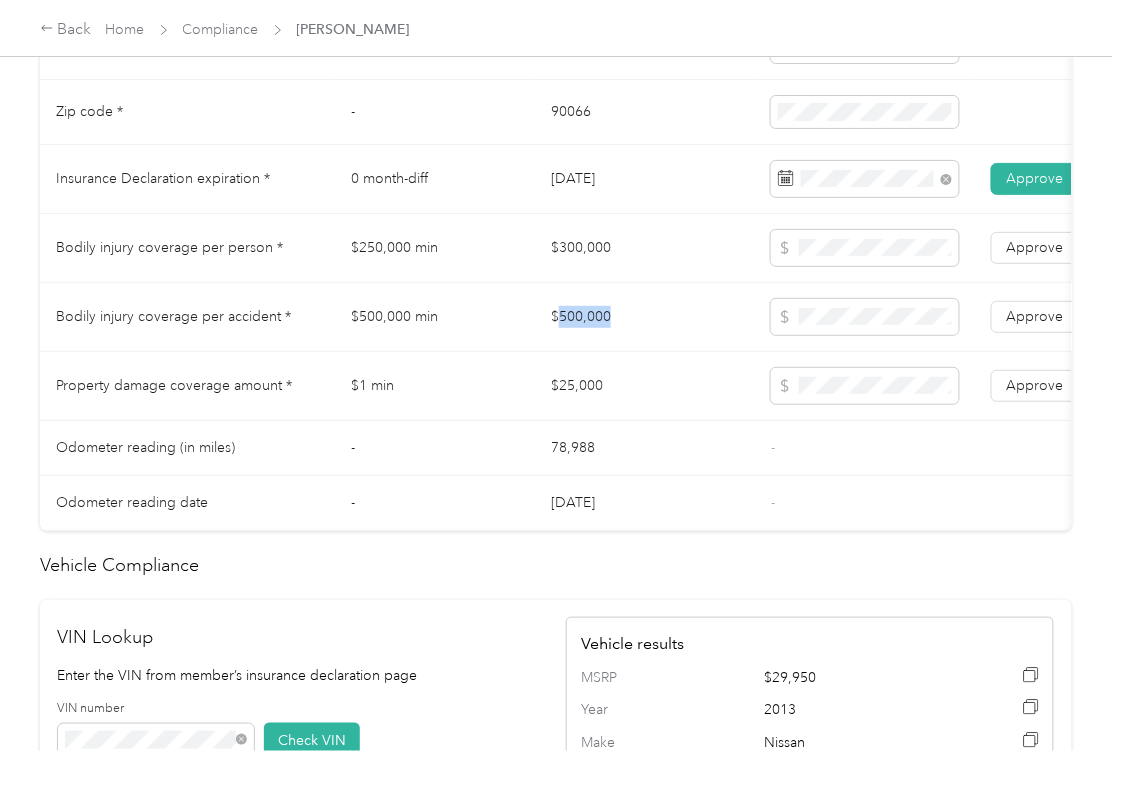 click on "$500,000" at bounding box center [645, 317] 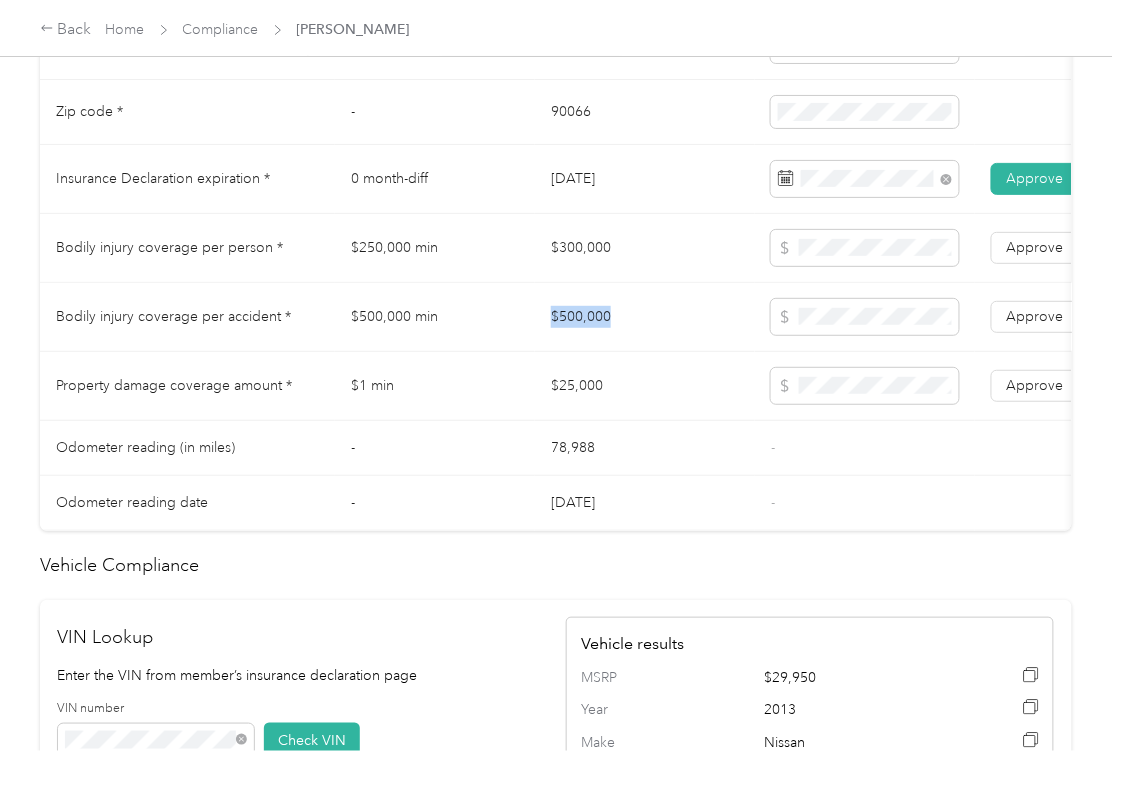 click on "$500,000" at bounding box center (645, 317) 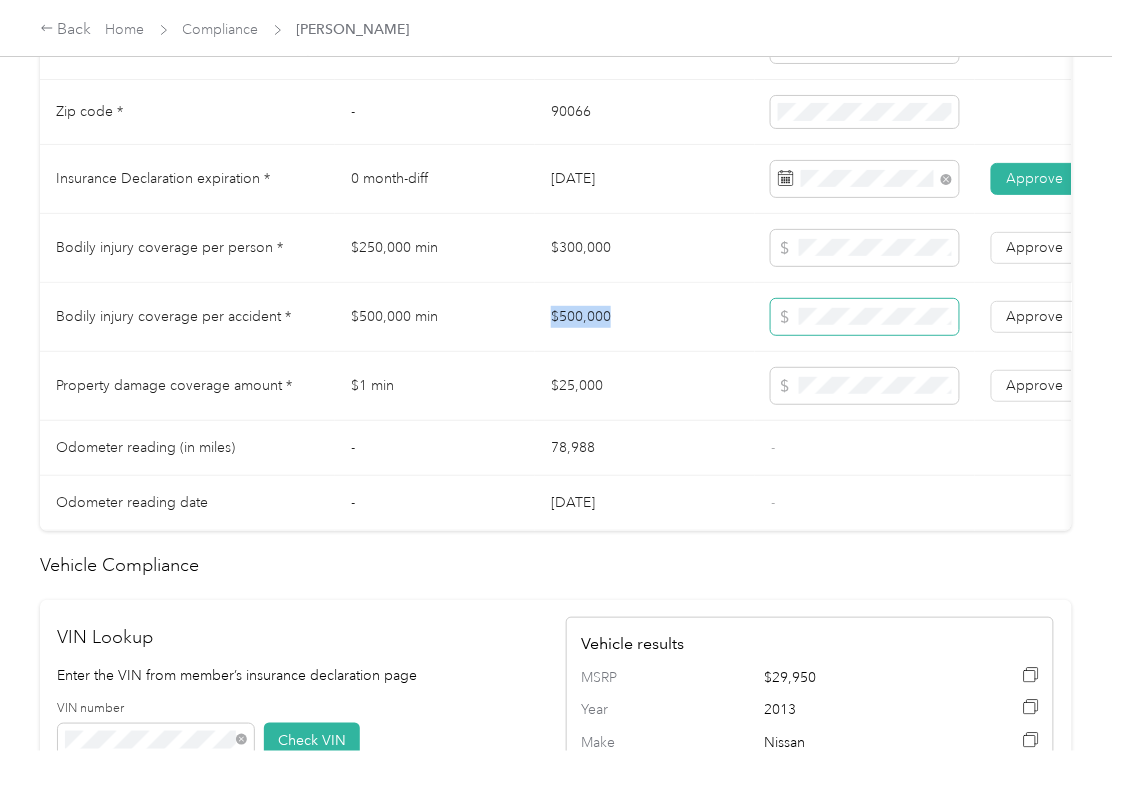 copy on "$500,000" 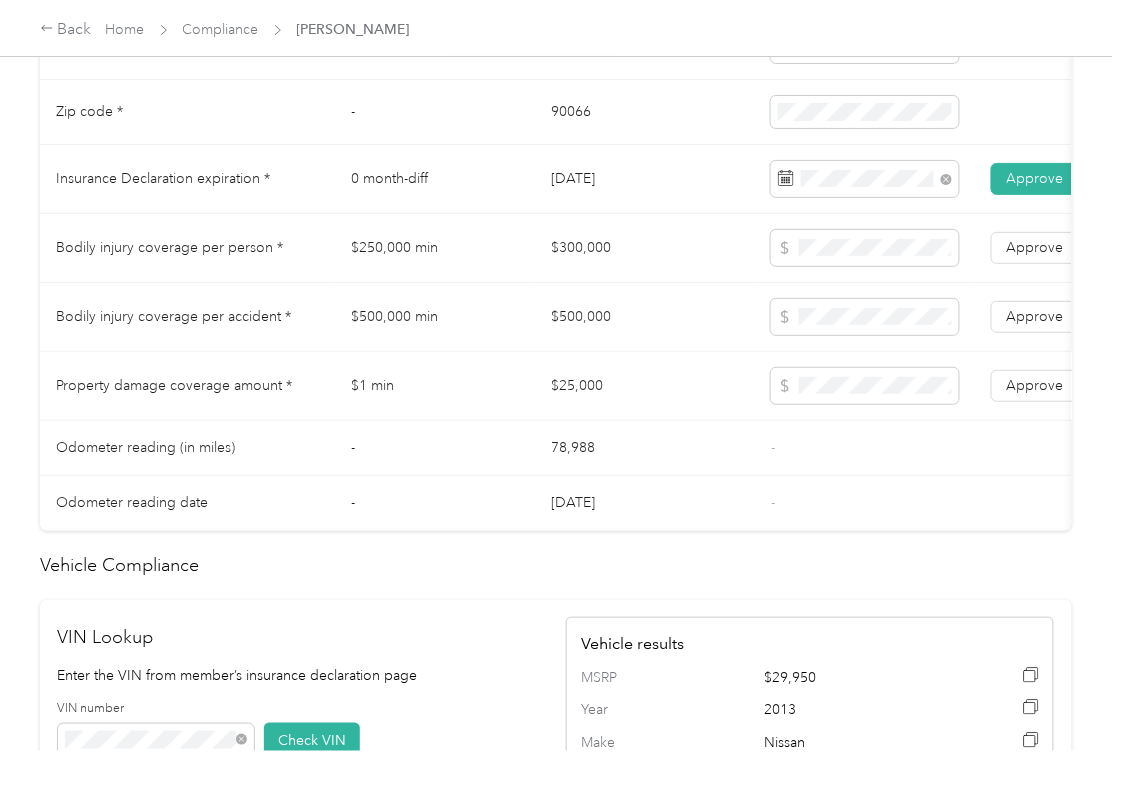 click on "$25,000" at bounding box center (645, 386) 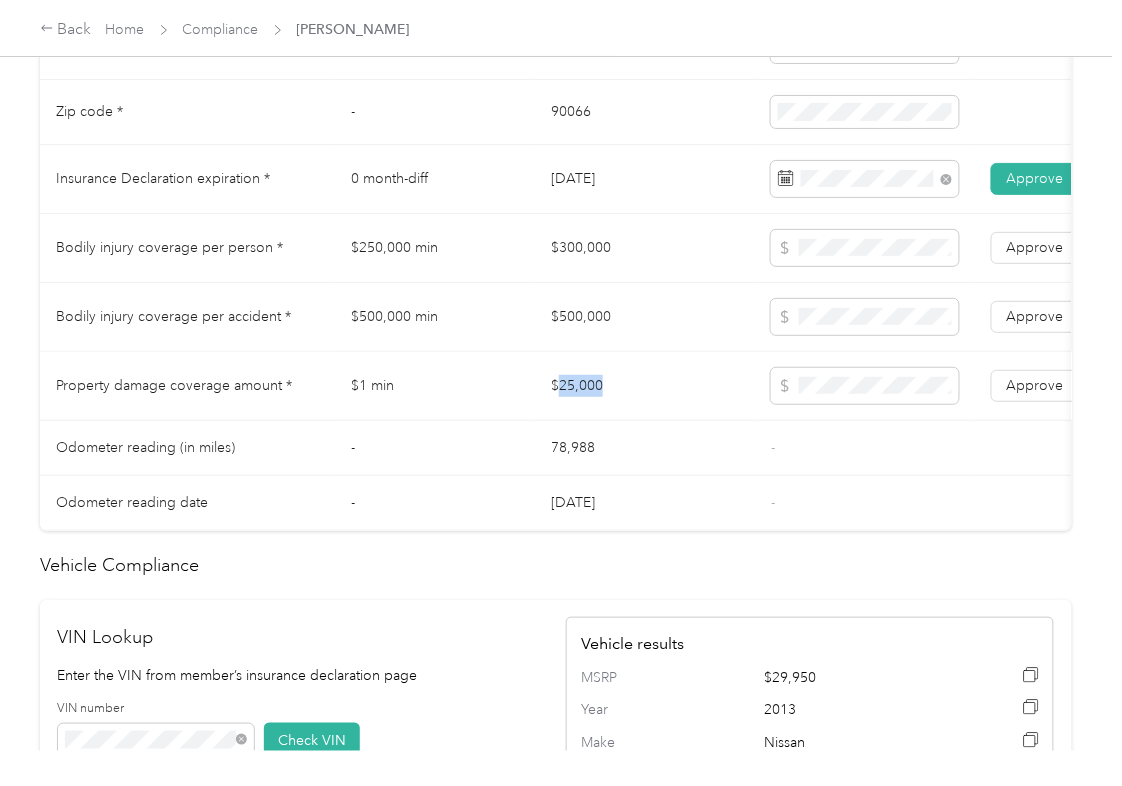click on "$25,000" at bounding box center [645, 386] 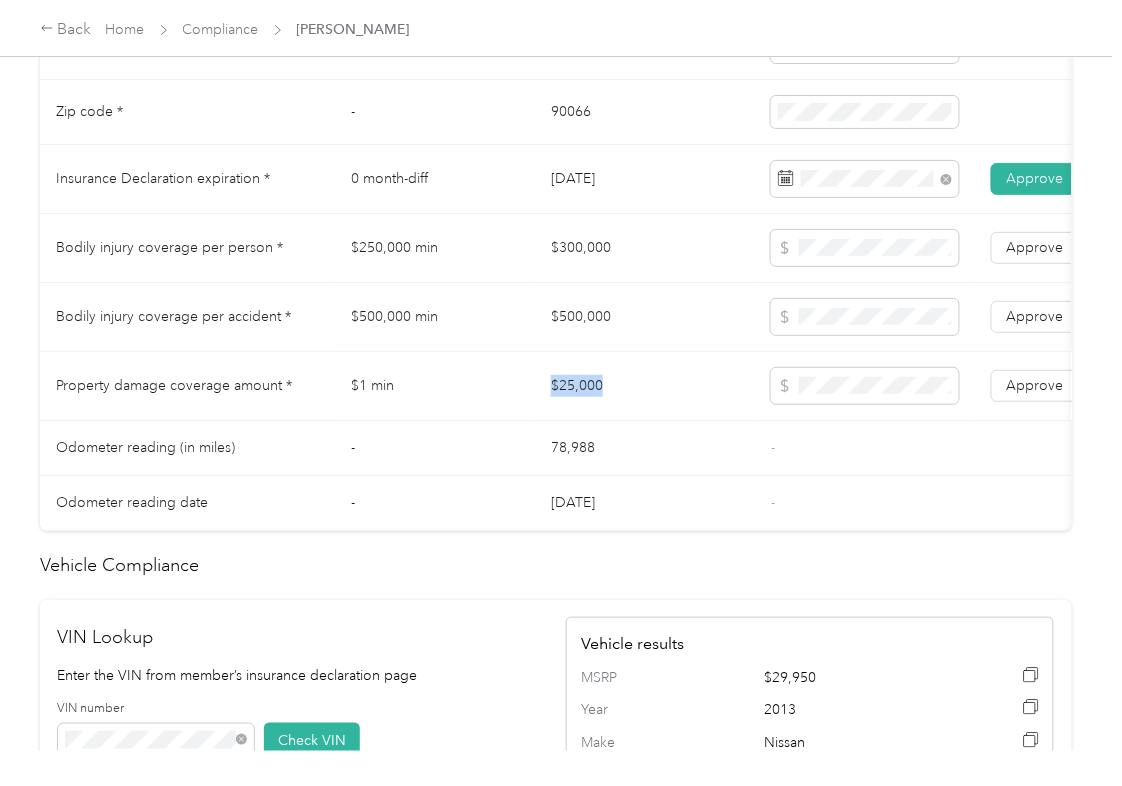 click on "$25,000" at bounding box center (645, 386) 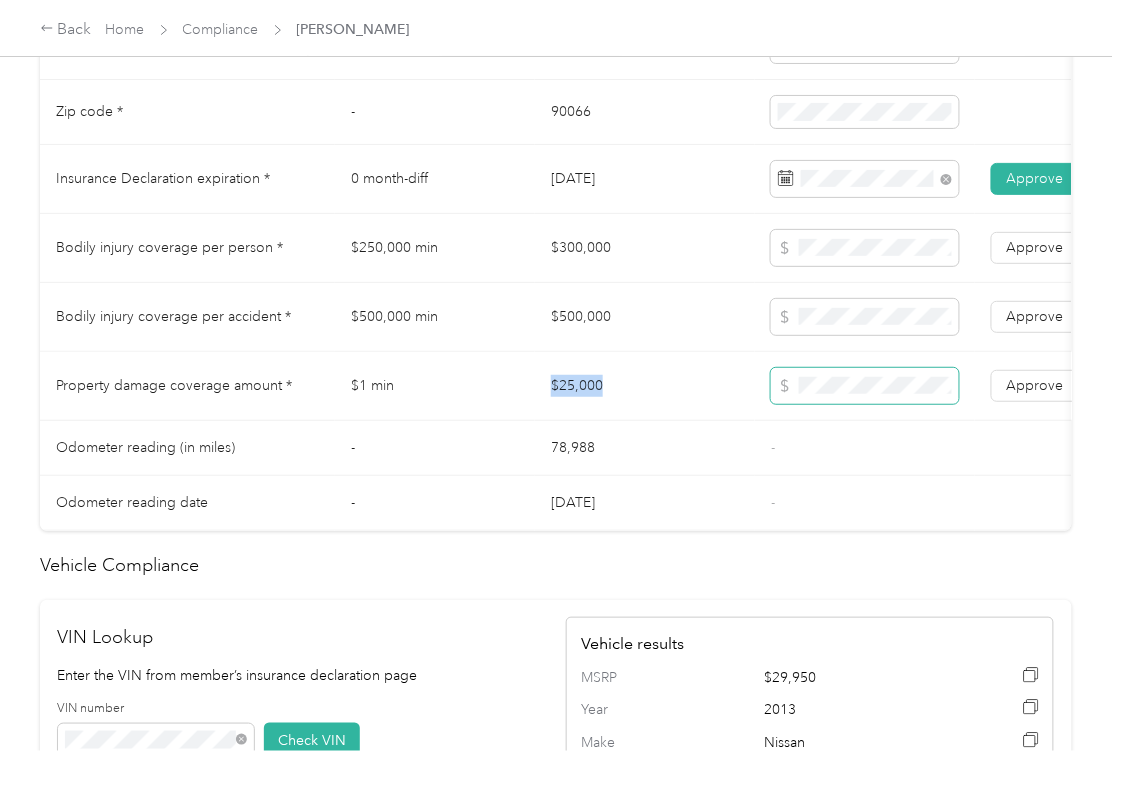 copy on "$25,000" 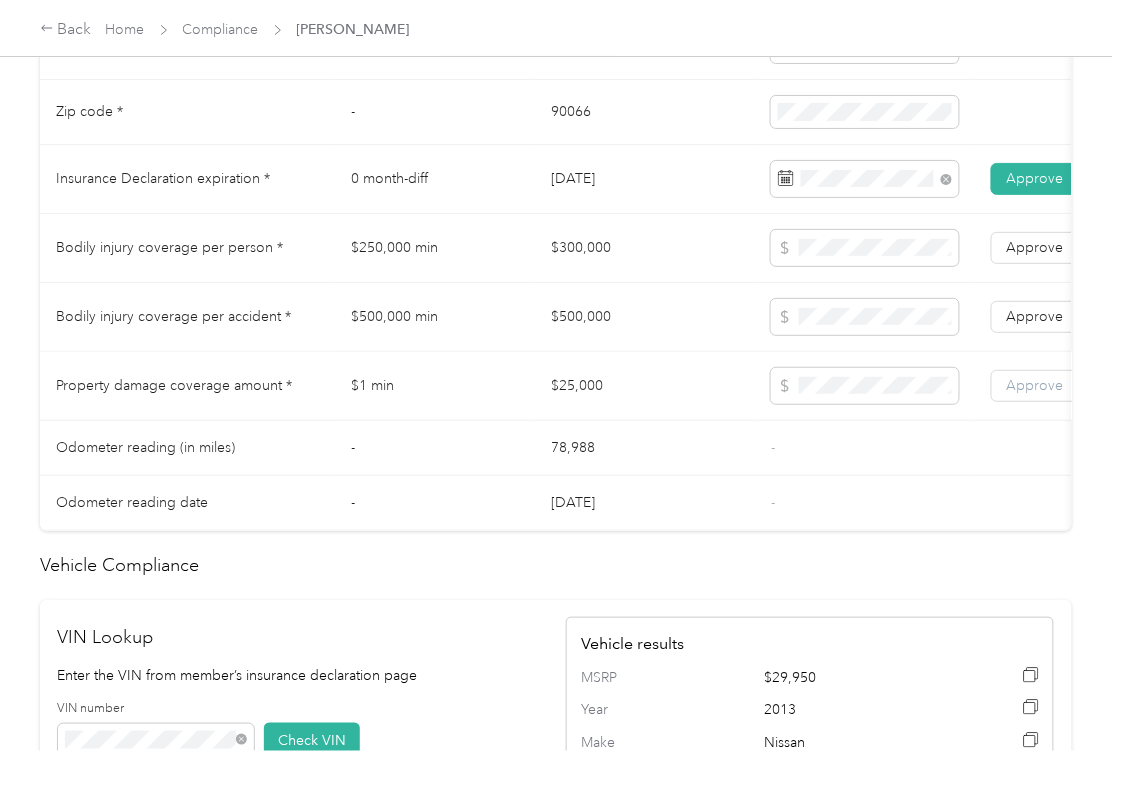 click on "Approve" at bounding box center [1035, 385] 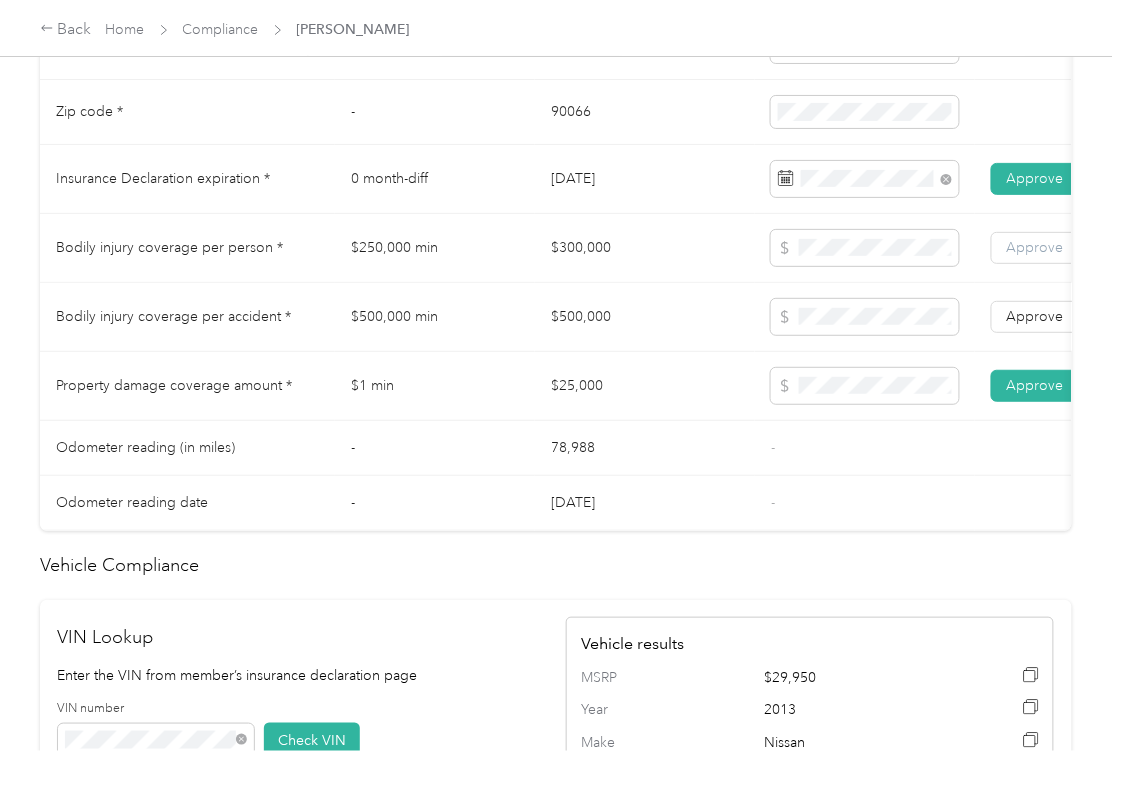 drag, startPoint x: 1024, startPoint y: 337, endPoint x: 1013, endPoint y: 273, distance: 64.93843 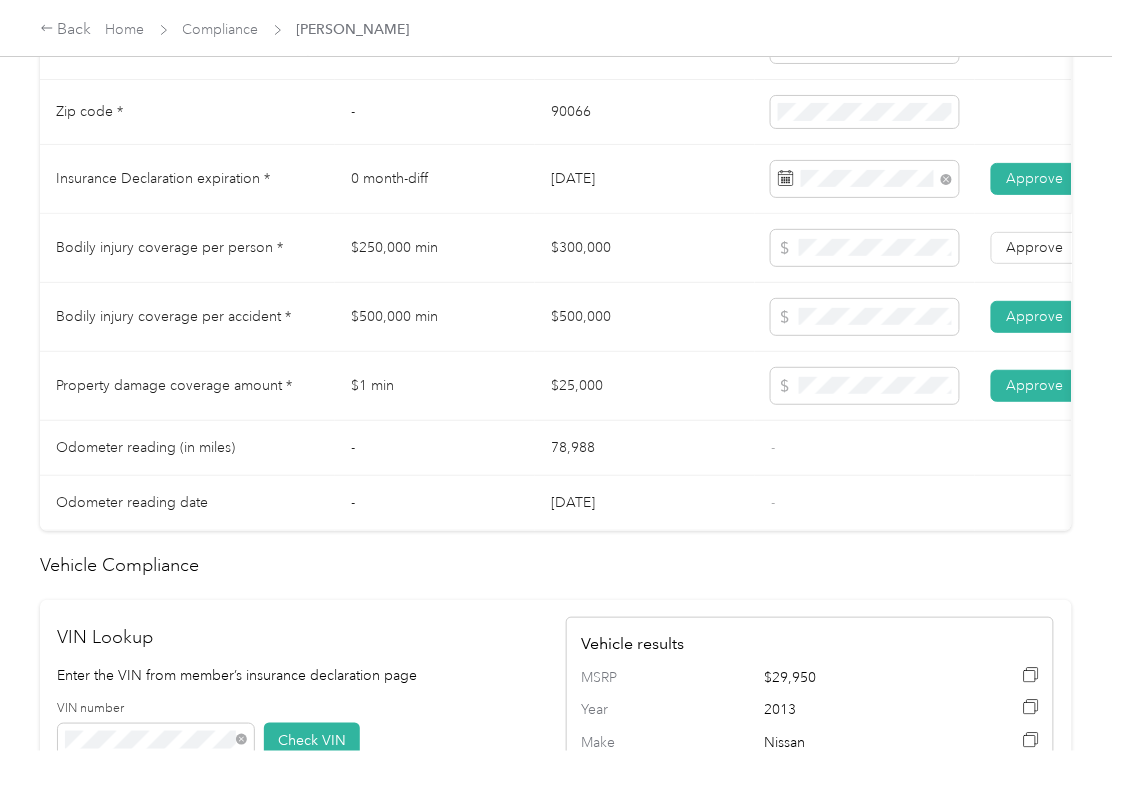 click on "Approve Reject" at bounding box center [1080, 248] 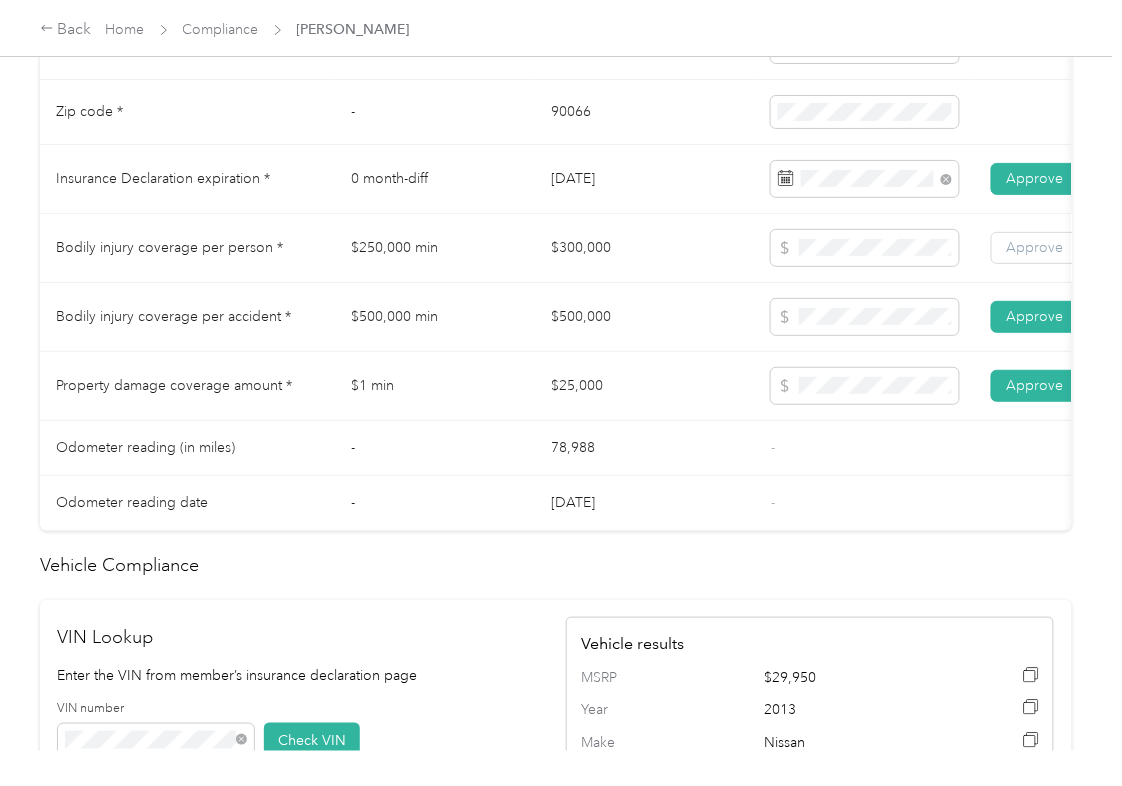 click on "Approve" at bounding box center (1035, 247) 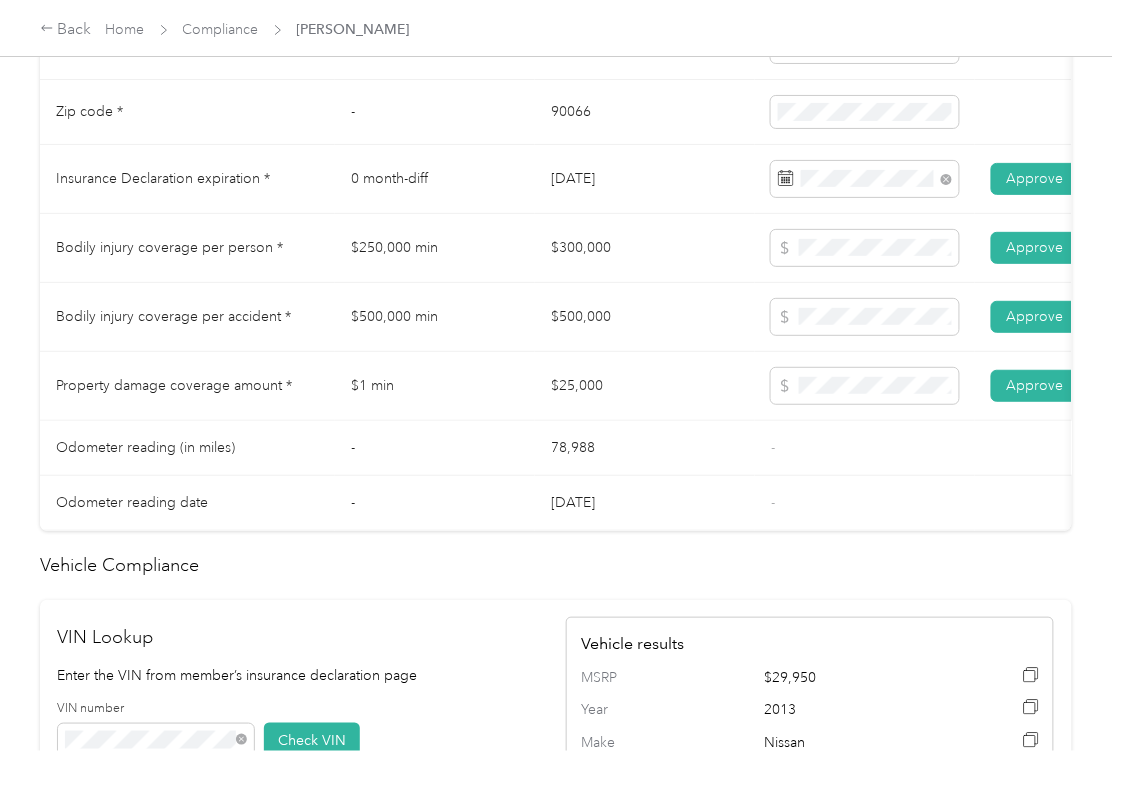 click on "78,988" at bounding box center [645, 448] 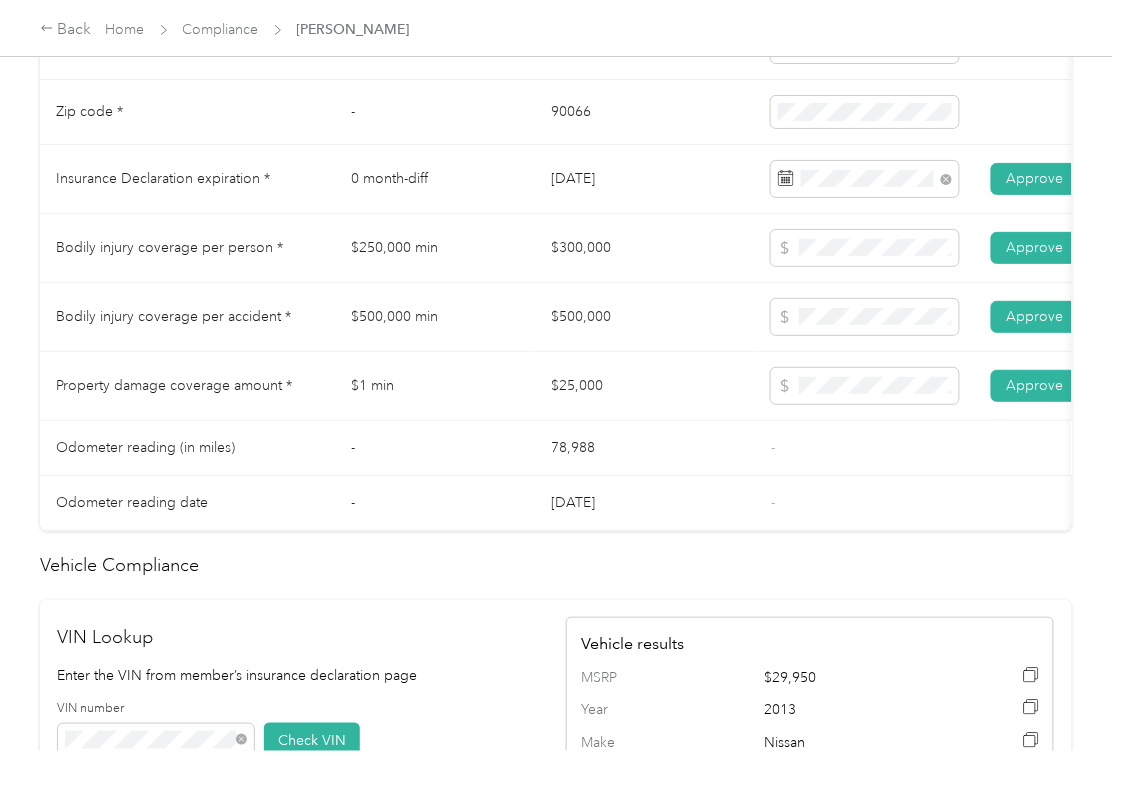 scroll, scrollTop: 933, scrollLeft: 0, axis: vertical 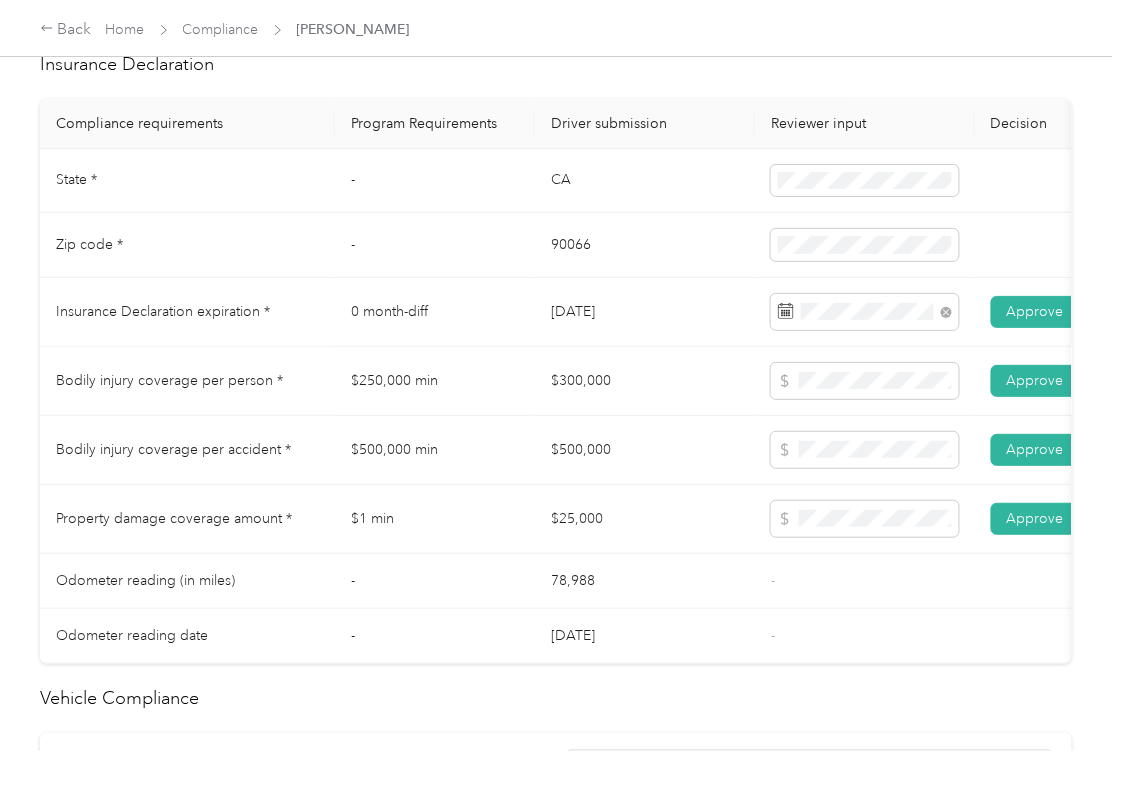 click on "$300,000" at bounding box center [645, 381] 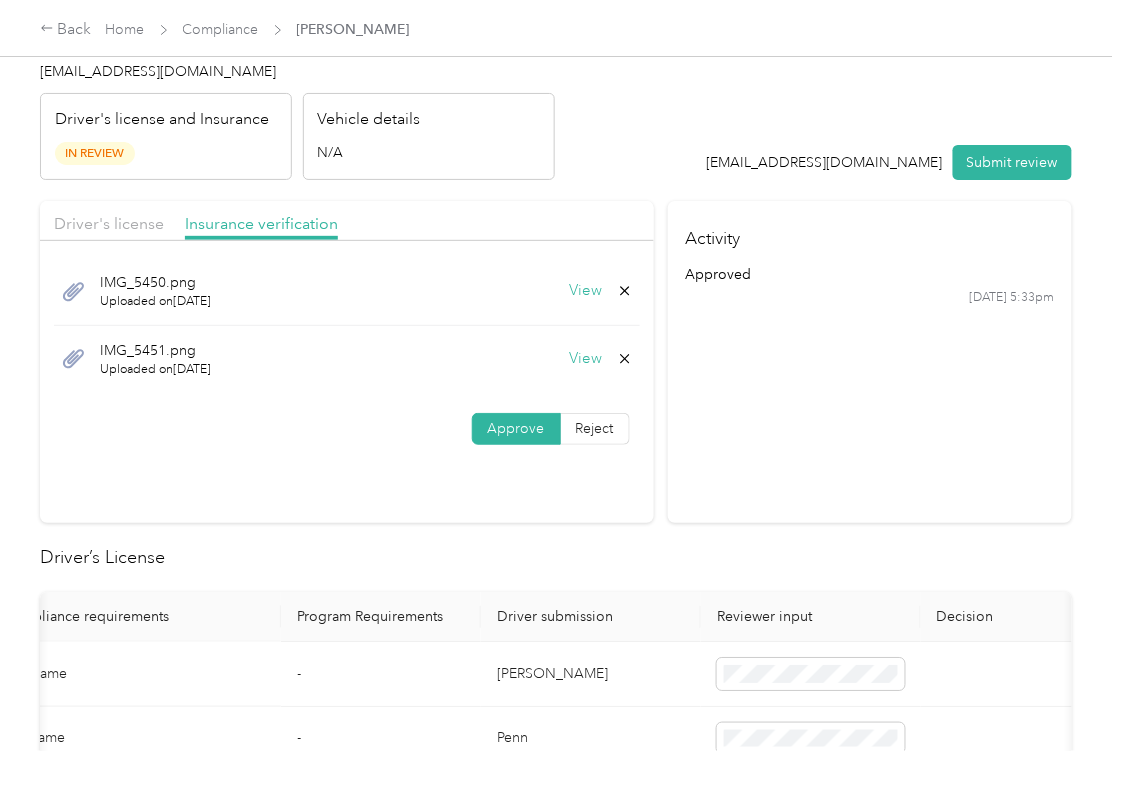 scroll, scrollTop: 0, scrollLeft: 0, axis: both 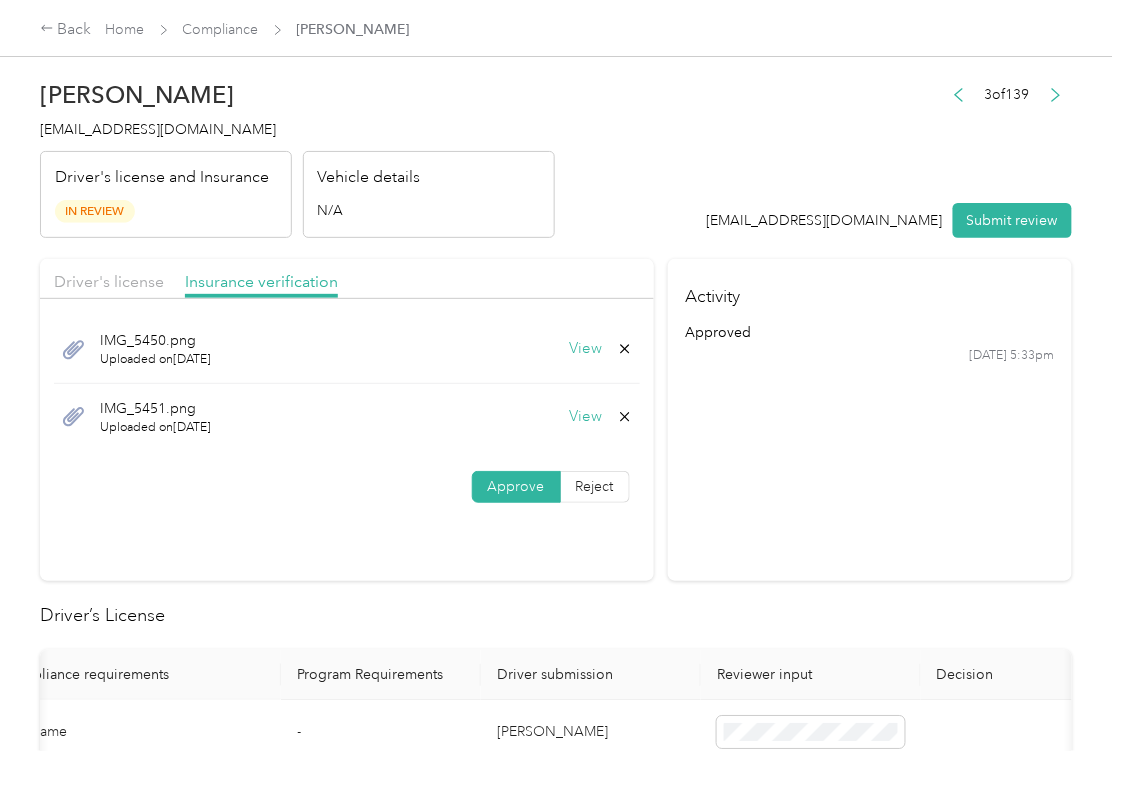 click on "View" at bounding box center [586, 417] 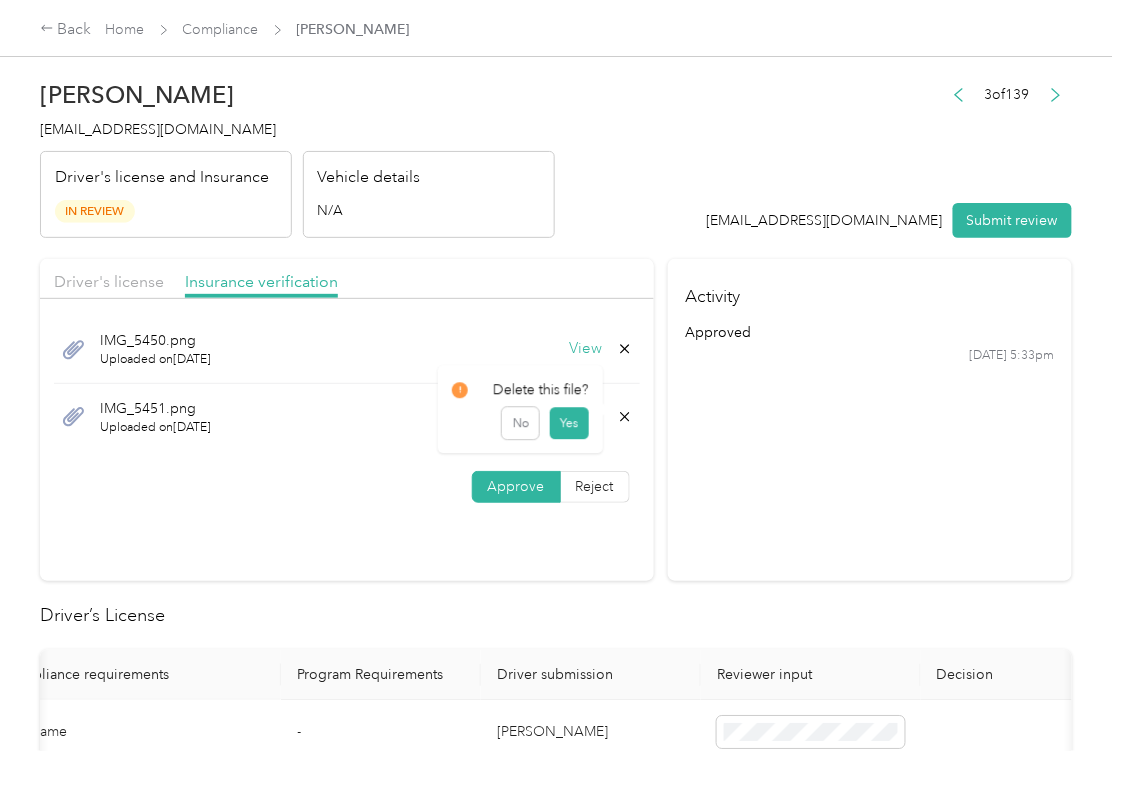 click 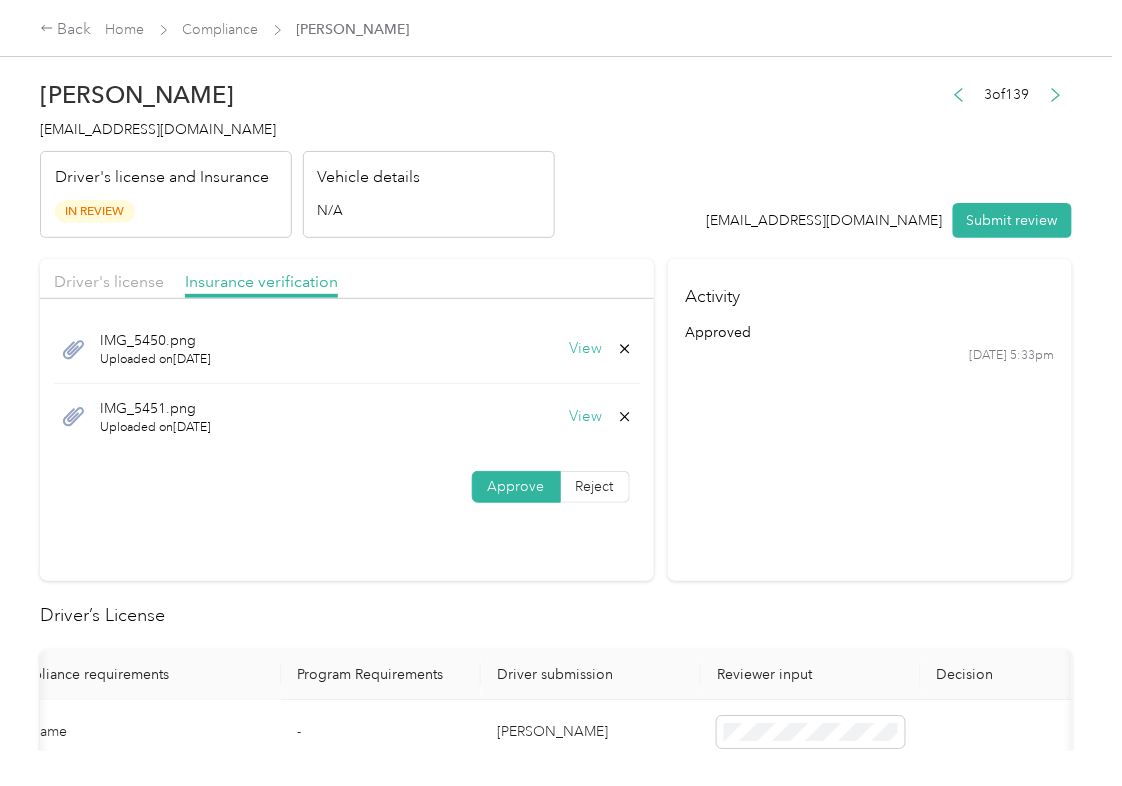 click on "Yes" at bounding box center [568, 432] 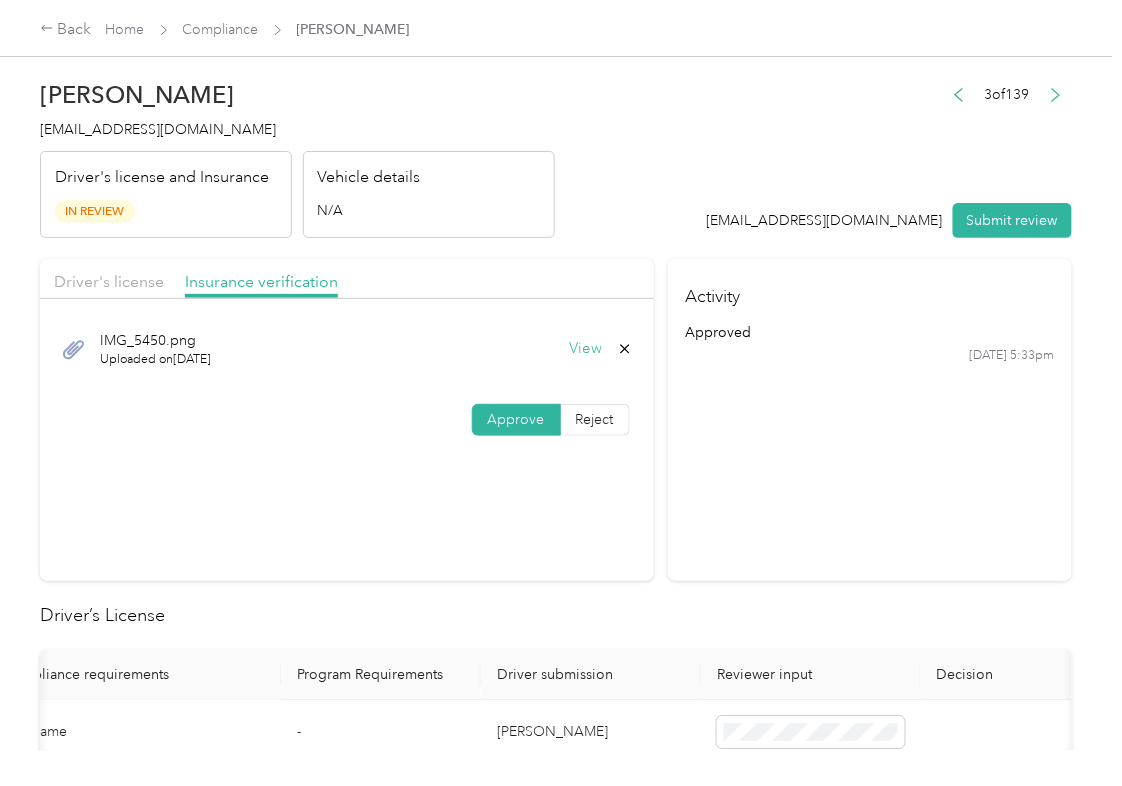 click on "Driver's license" at bounding box center (109, 282) 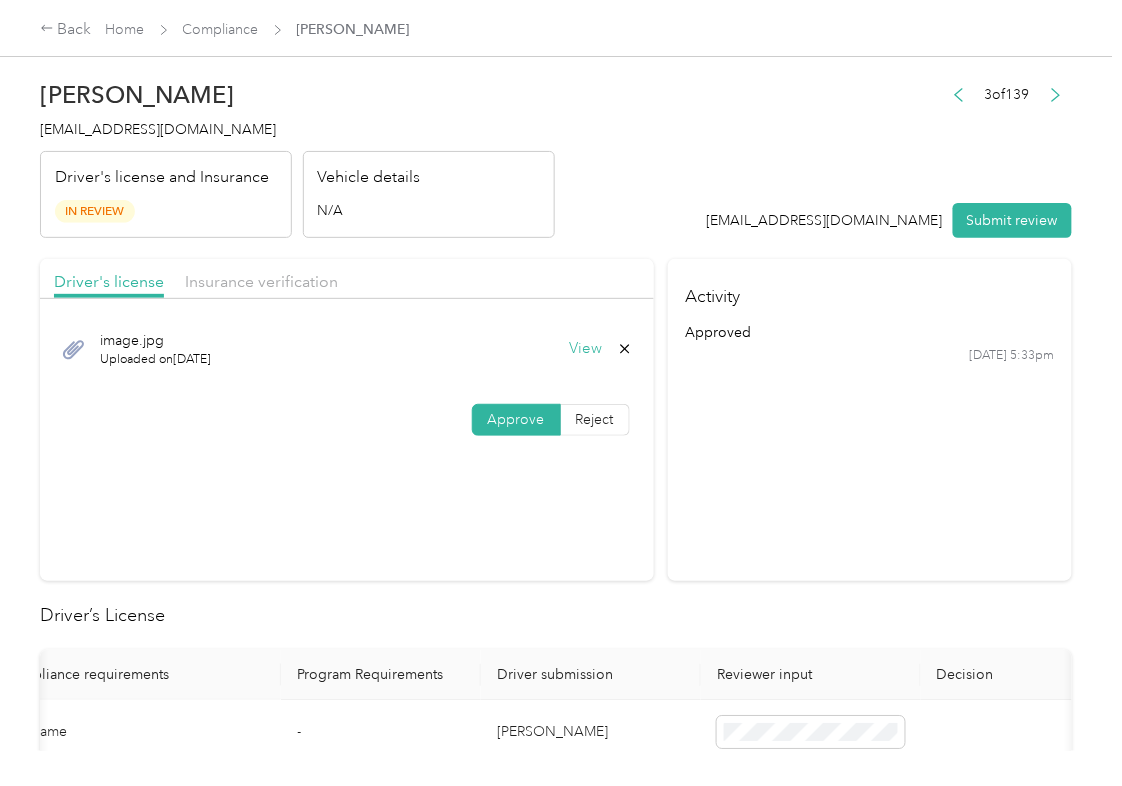 click on "View" at bounding box center [586, 349] 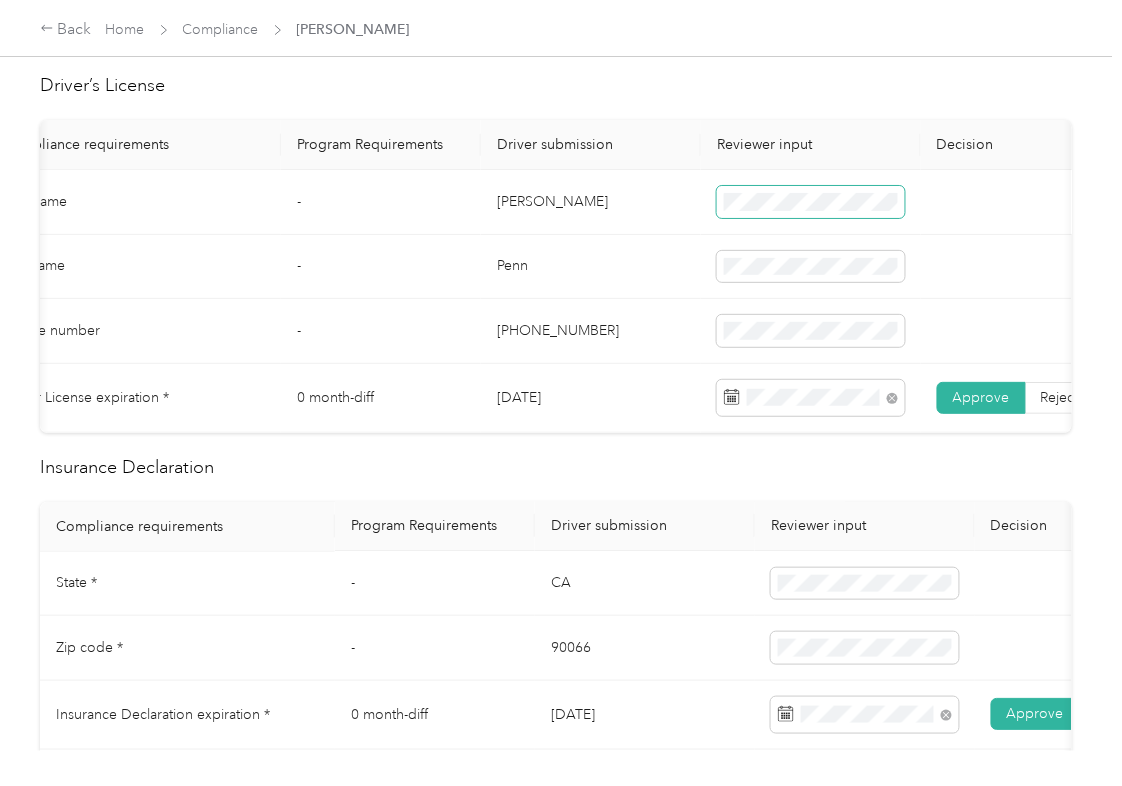 scroll, scrollTop: 533, scrollLeft: 0, axis: vertical 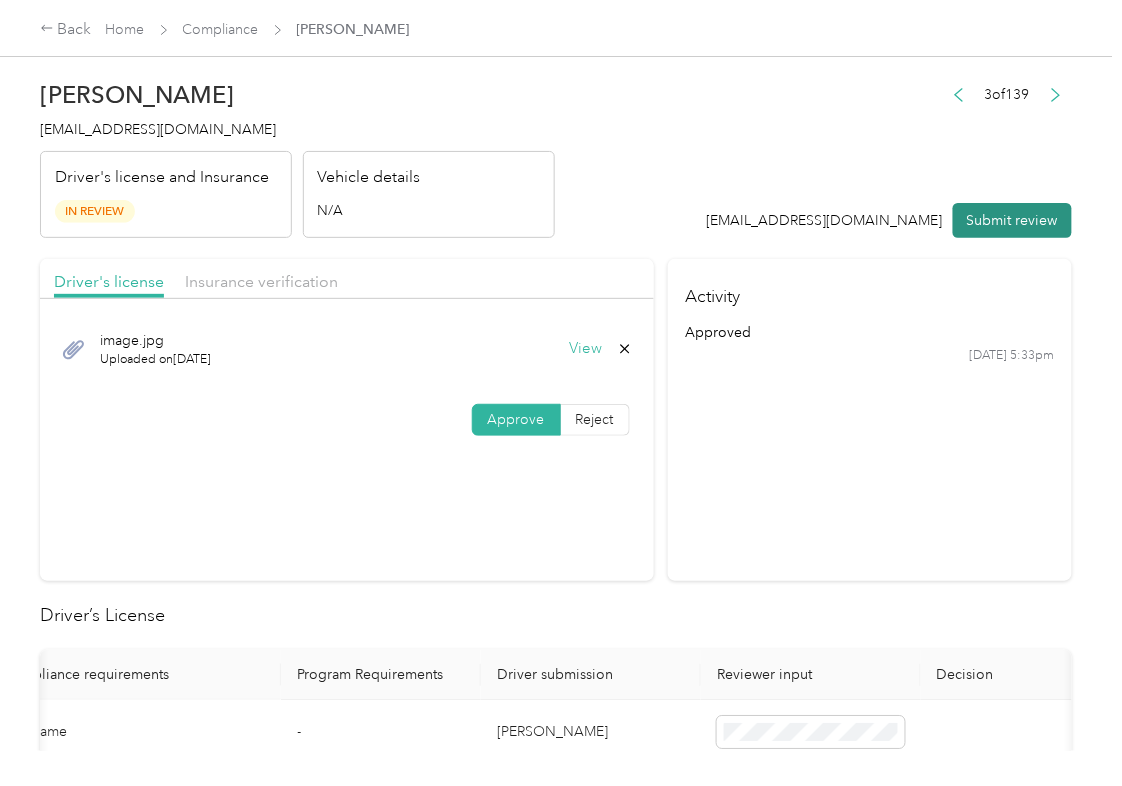 click on "Submit review" at bounding box center (1012, 220) 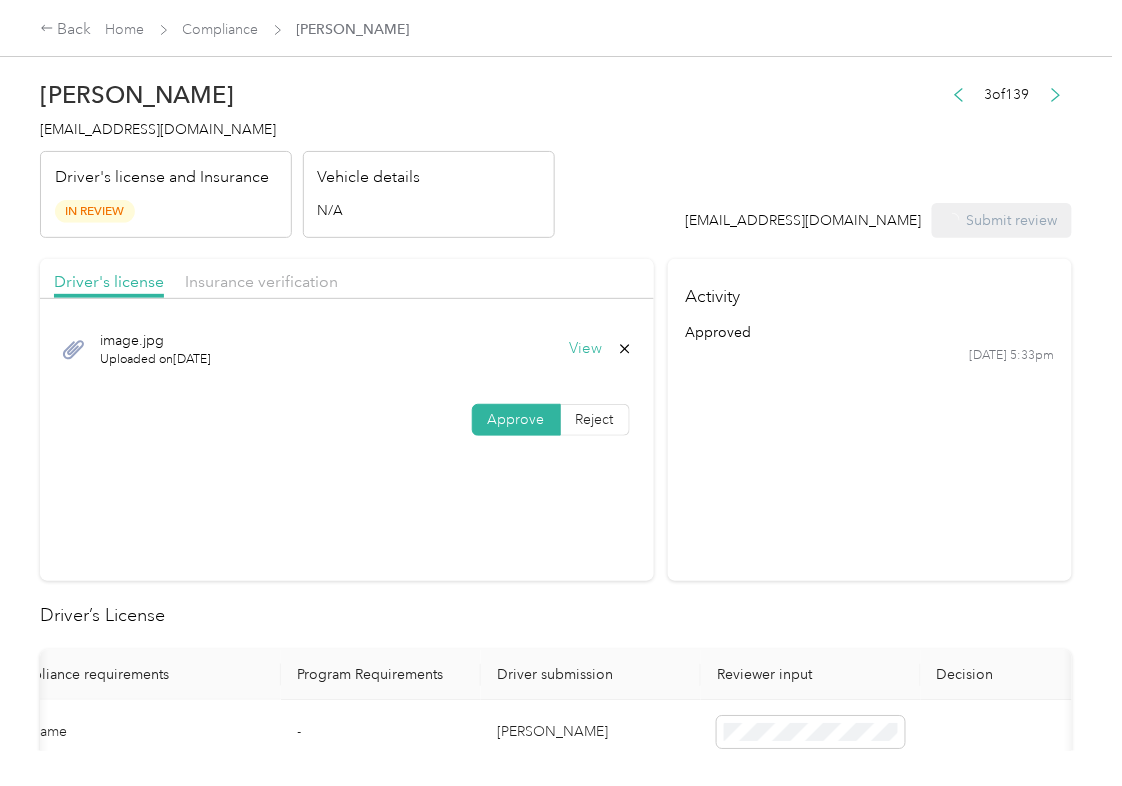 click on "[EMAIL_ADDRESS][DOMAIN_NAME]" at bounding box center (158, 129) 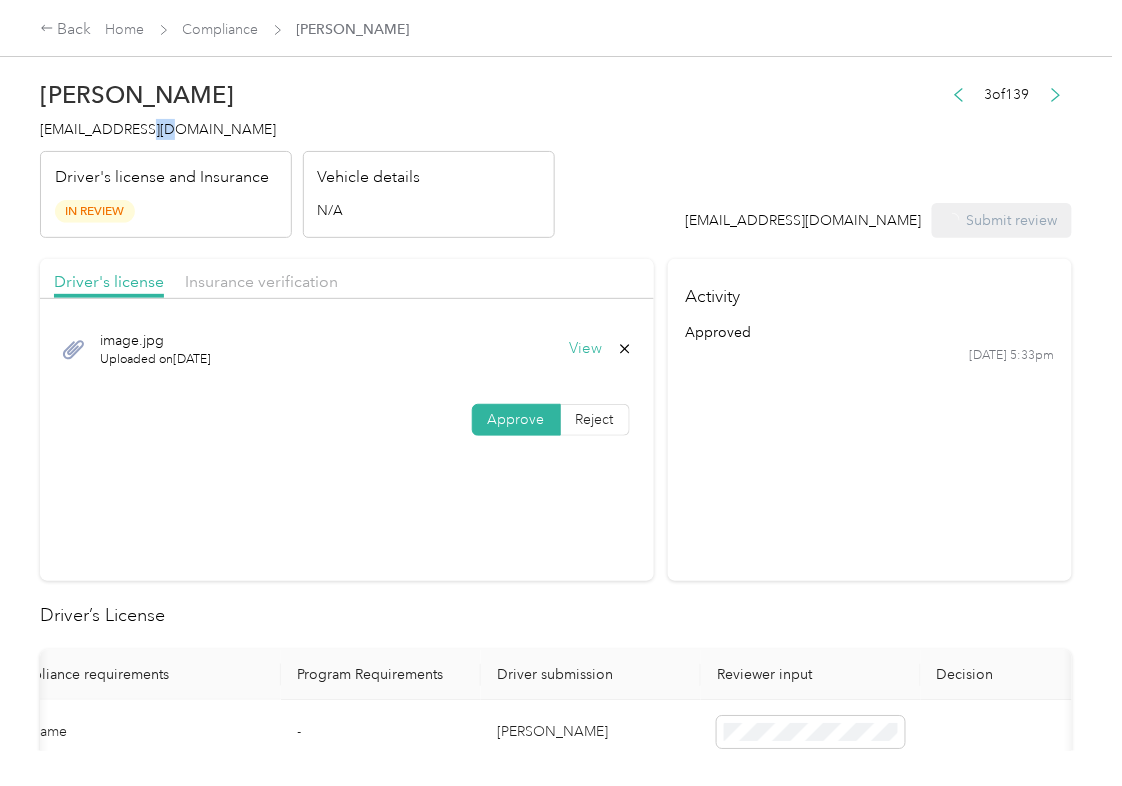 click on "[EMAIL_ADDRESS][DOMAIN_NAME]" at bounding box center (158, 129) 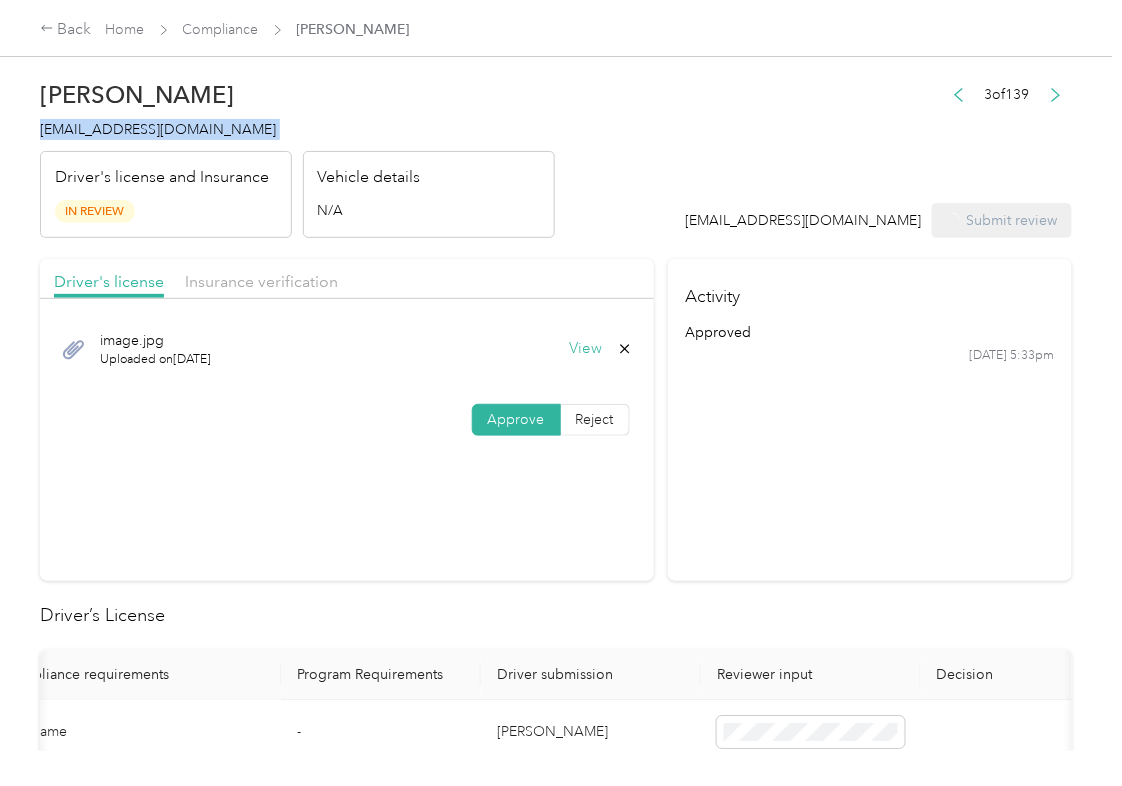 click on "[EMAIL_ADDRESS][DOMAIN_NAME]" at bounding box center (158, 129) 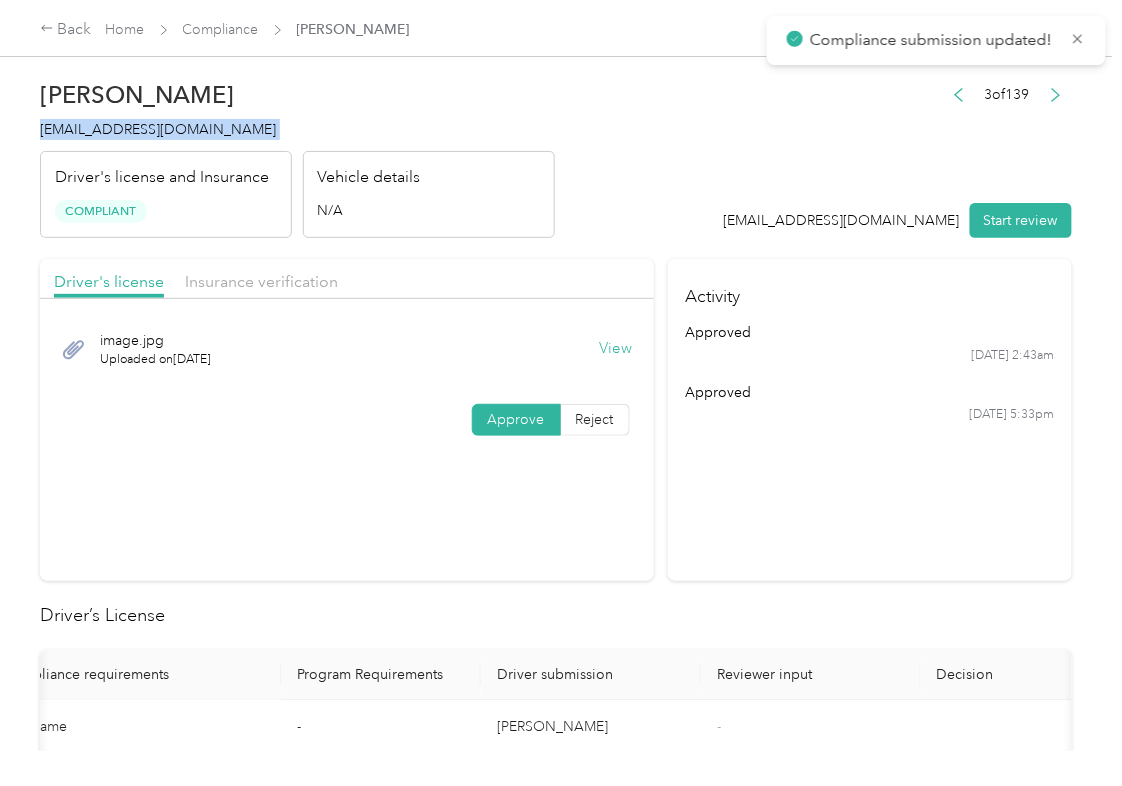 click on "[EMAIL_ADDRESS][DOMAIN_NAME]" at bounding box center (158, 129) 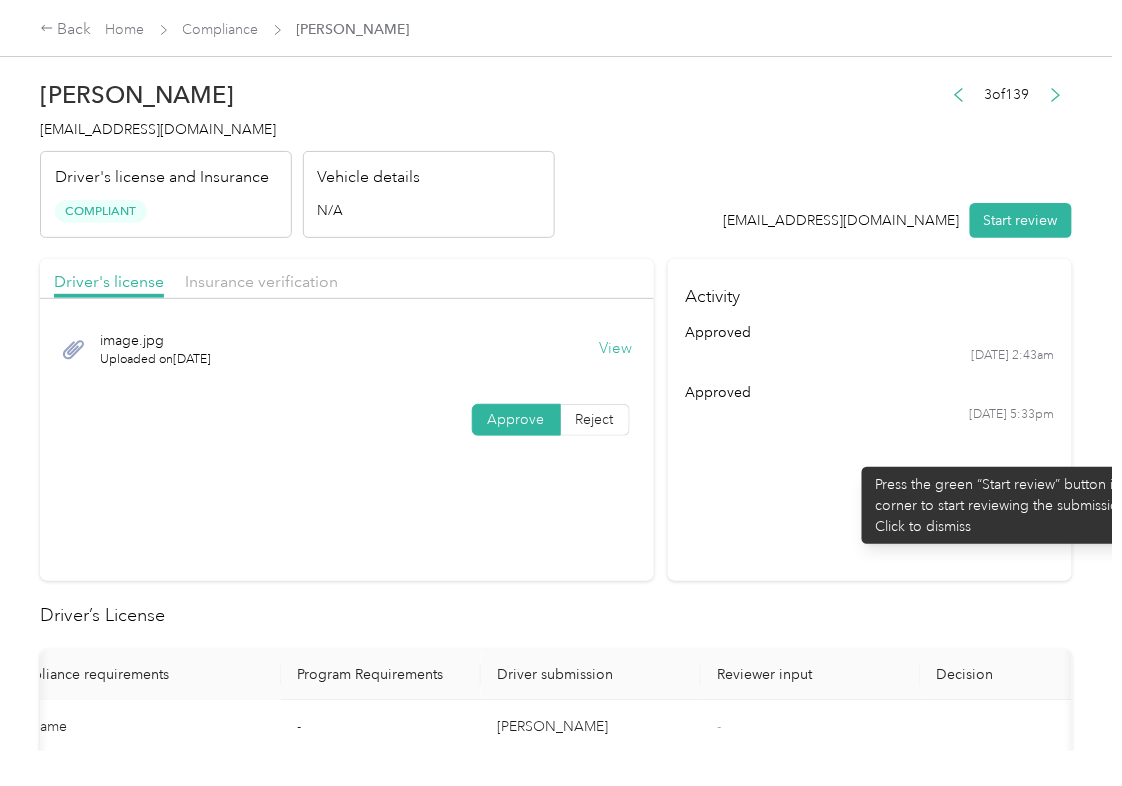 click on "Activity approved [DATE] 2:43am approved [DATE] 5:33pm" at bounding box center [870, 420] 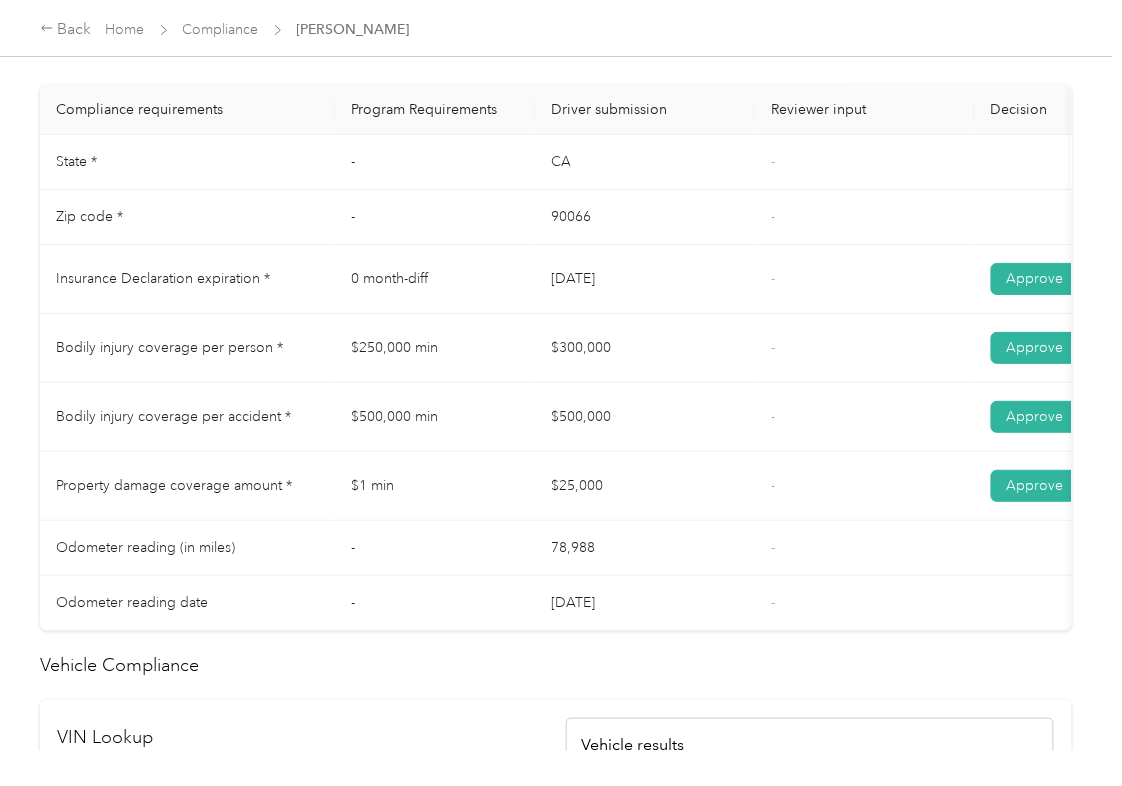 scroll, scrollTop: 1066, scrollLeft: 0, axis: vertical 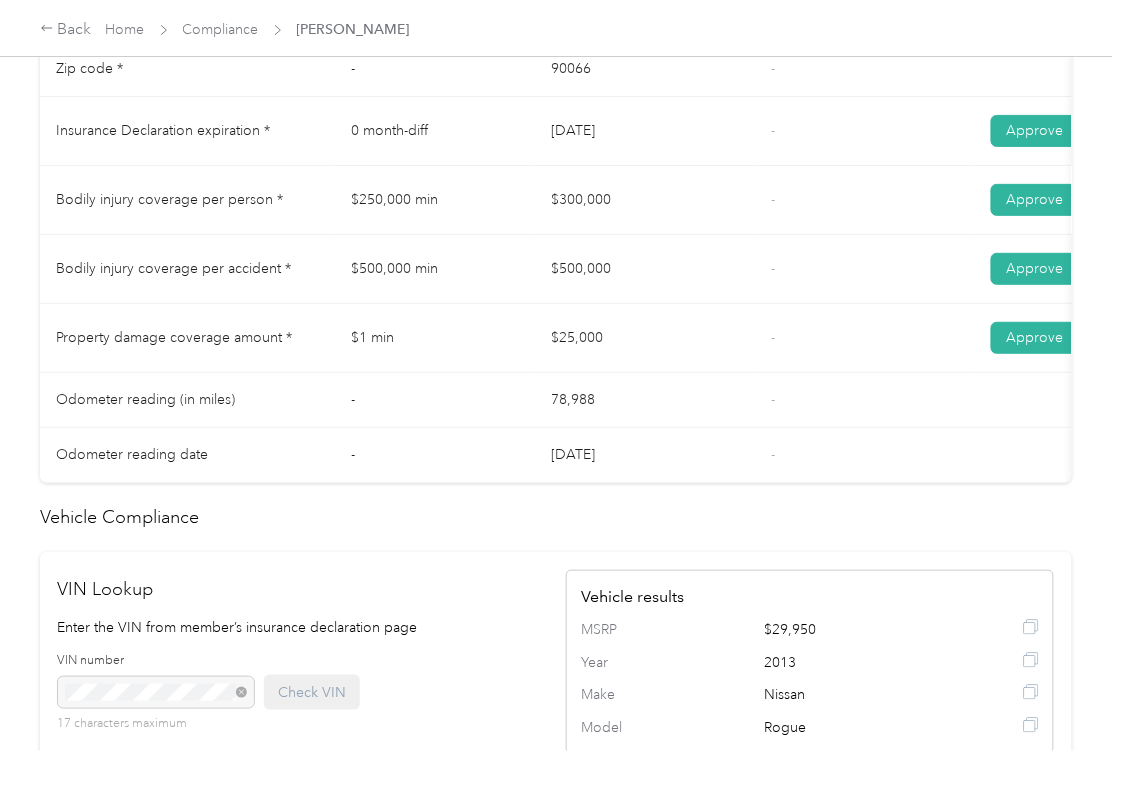 drag, startPoint x: 584, startPoint y: 232, endPoint x: 598, endPoint y: 268, distance: 38.626415 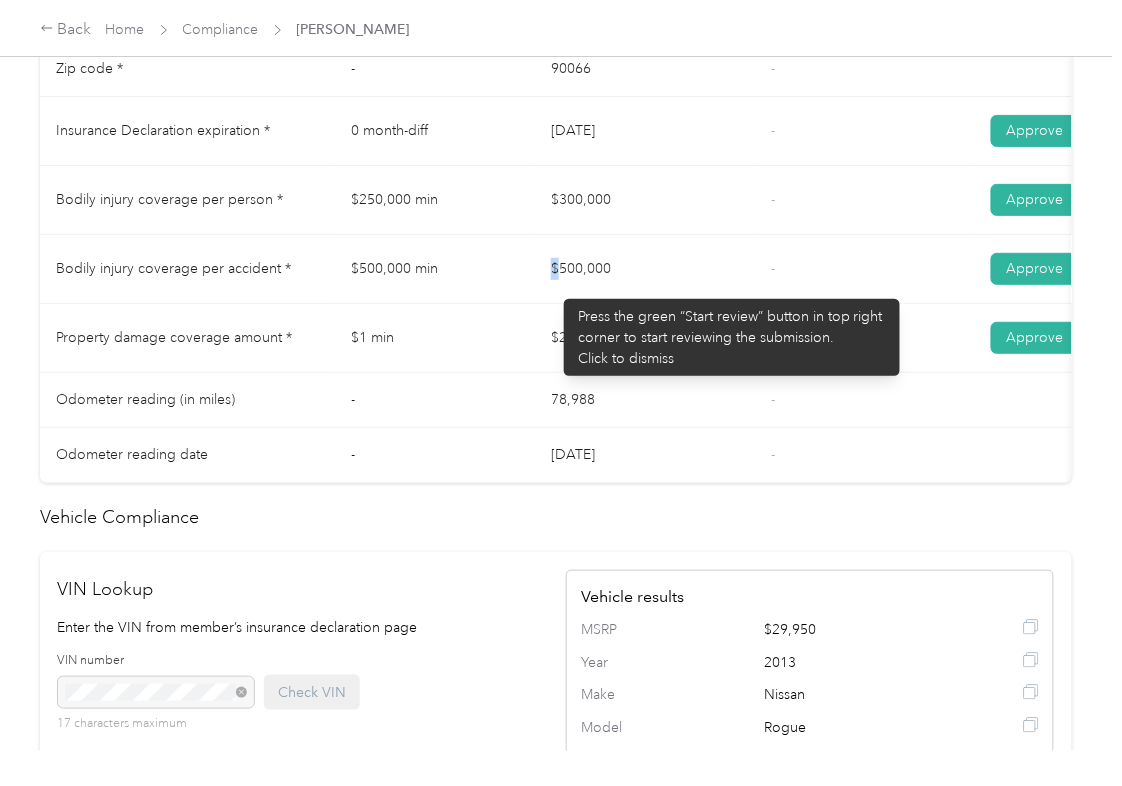 drag, startPoint x: 554, startPoint y: 289, endPoint x: 577, endPoint y: 336, distance: 52.3259 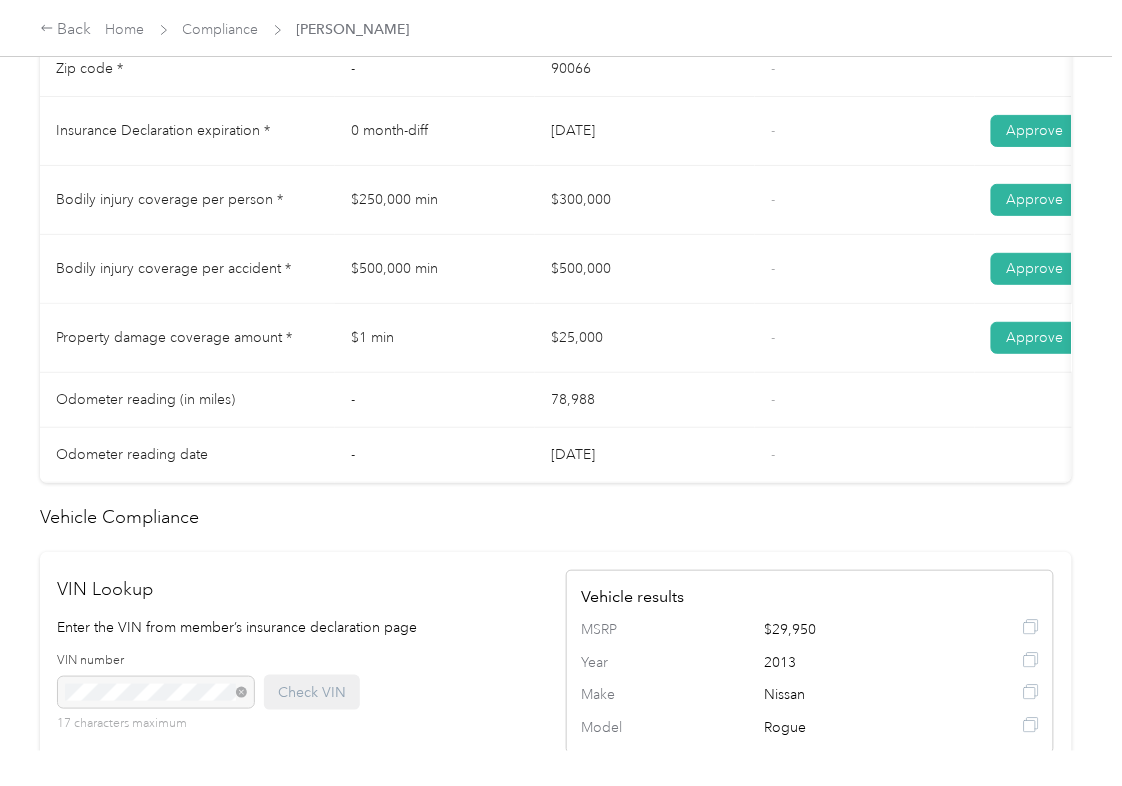 click on "$25,000" at bounding box center [645, 338] 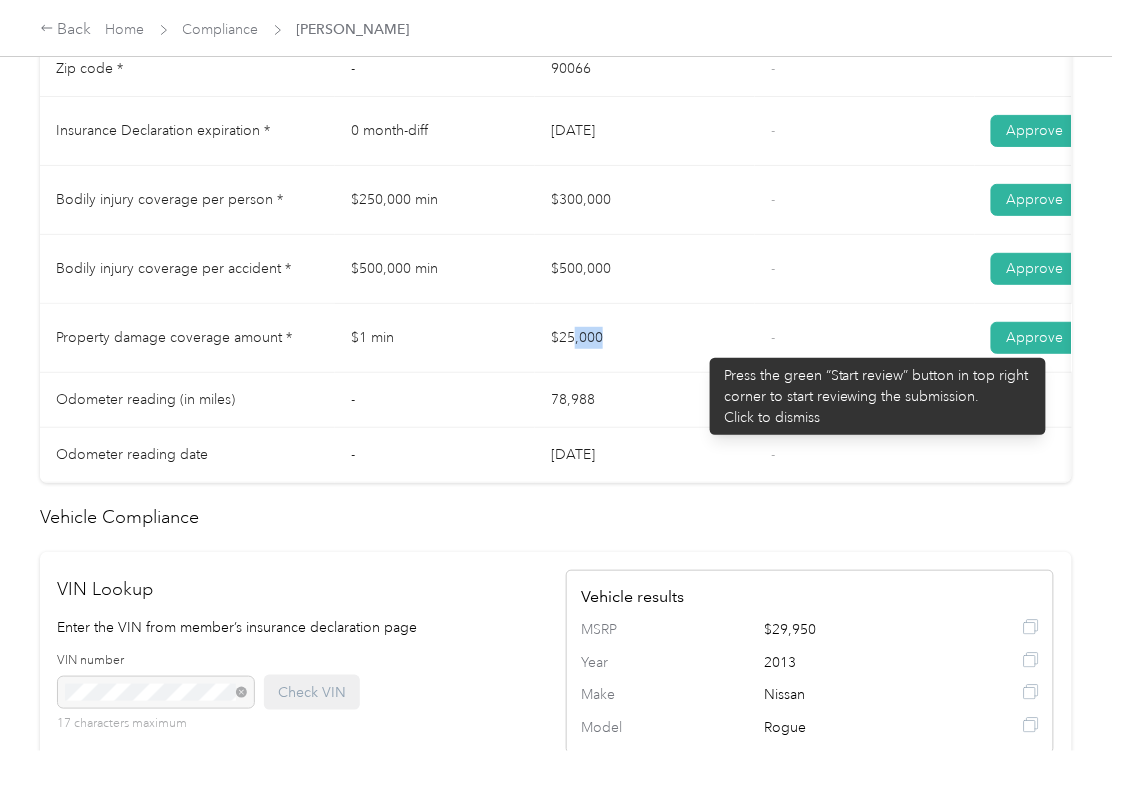 click on "$25,000" at bounding box center (645, 338) 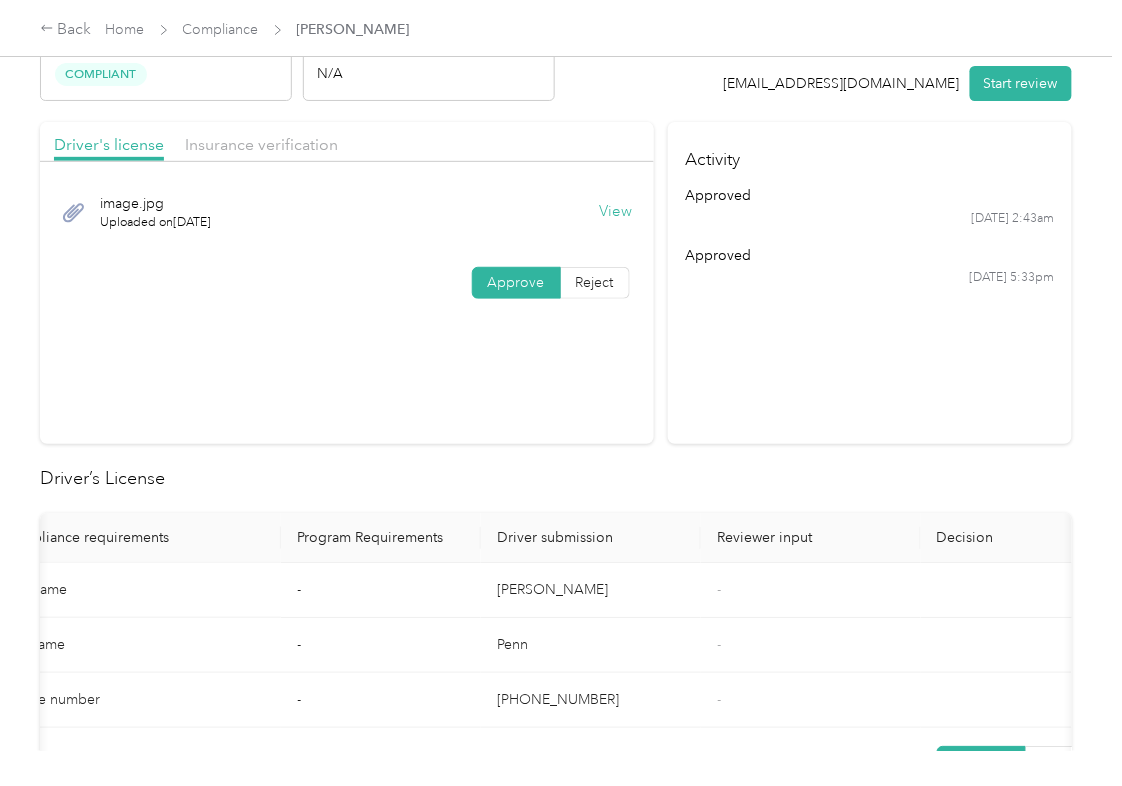 scroll, scrollTop: 0, scrollLeft: 0, axis: both 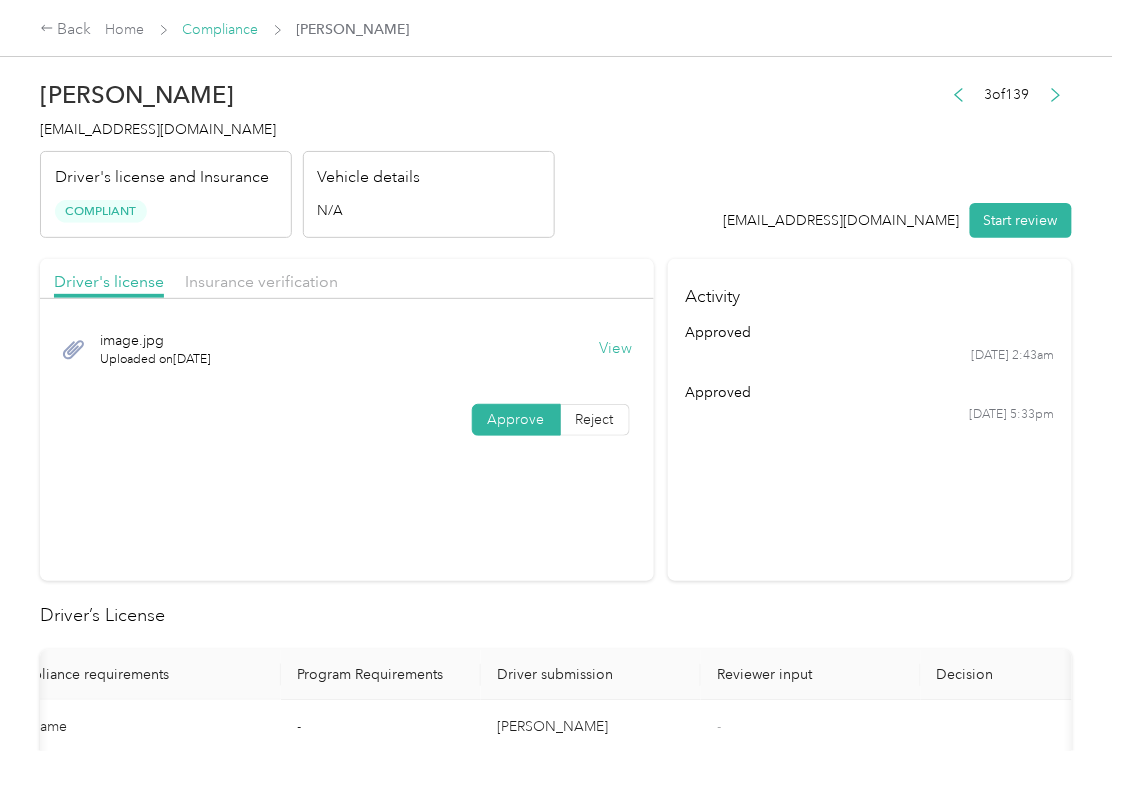 click on "Compliance" at bounding box center (221, 29) 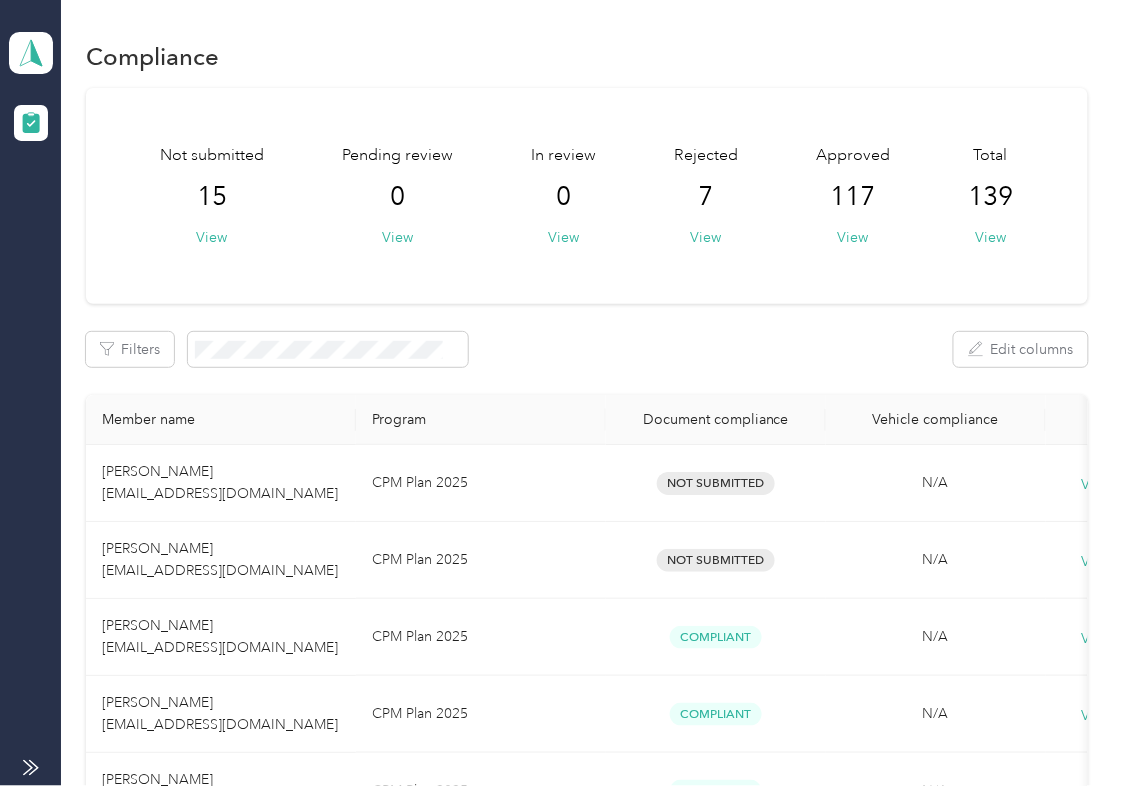 click on "Not submitted 15 View Pending review 0 View In review 0 View Rejected 7 View Approved 117 View Total 139 View Filters Edit columns Member name Program Document compliance Vehicle compliance             [PERSON_NAME]
[EMAIL_ADDRESS][DOMAIN_NAME] CPM Plan 2025 Not Submitted N/A View history [PERSON_NAME]
[EMAIL_ADDRESS][DOMAIN_NAME] CPM Plan 2025 Not Submitted N/A View history [PERSON_NAME]
[EMAIL_ADDRESS][DOMAIN_NAME] CPM Plan 2025 Compliant N/A View history [PERSON_NAME]
[EMAIL_ADDRESS][DOMAIN_NAME] CPM Plan 2025 Compliant N/A View history [PERSON_NAME]
[EMAIL_ADDRESS][DOMAIN_NAME] CPM Plan 2025 Compliant N/A View history [PERSON_NAME]
[EMAIL_ADDRESS][DOMAIN_NAME] CPM Plan 2025 Compliant N/A View history [PERSON_NAME]
[EMAIL_ADDRESS][DOMAIN_NAME] CPM Plan 2025 Compliant N/A View history [PERSON_NAME]
[EMAIL_ADDRESS][DOMAIN_NAME] CPM Plan 2025 Compliant N/A View history [PERSON_NAME]
[EMAIL_ADDRESS][DOMAIN_NAME] CPM Plan 2025 Compliant N/A View history [PERSON_NAME]
[EMAIL_ADDRESS][DOMAIN_NAME] CPM Plan 2025 Compliant N/A View history [PERSON_NAME]
[EMAIL_ADDRESS][DOMAIN_NAME] CPM Plan 2025" at bounding box center (587, 1261) 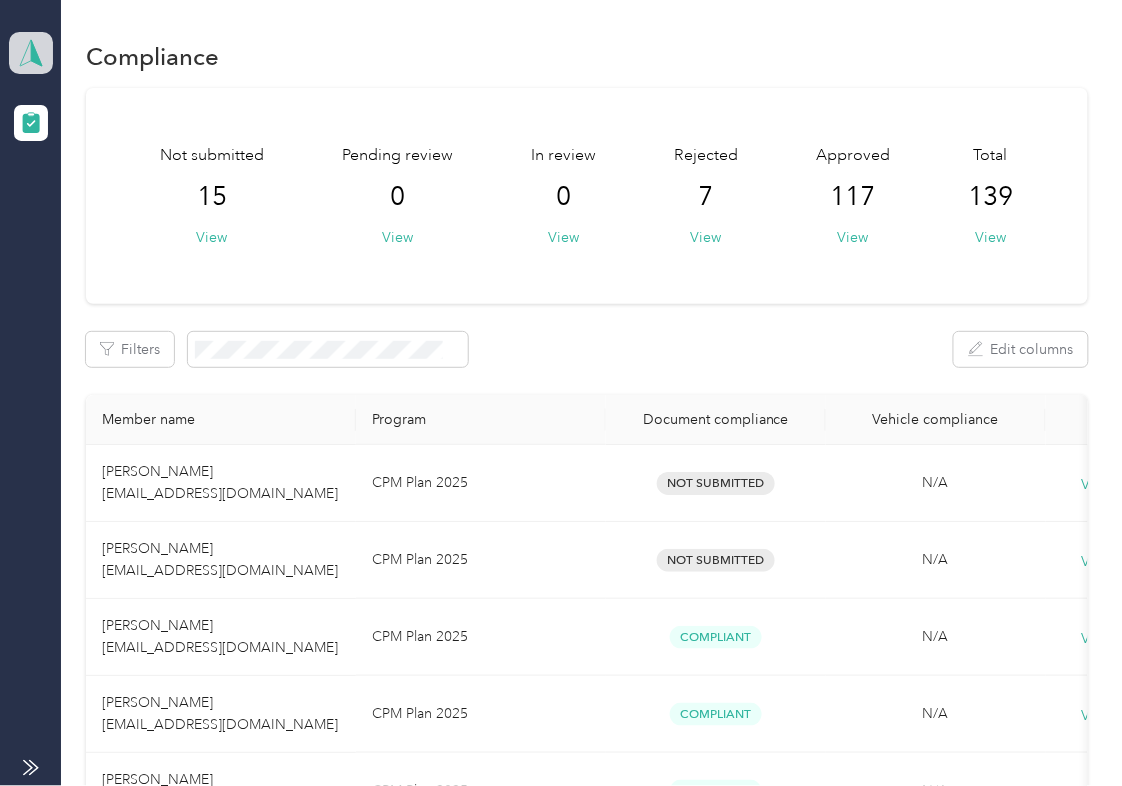 click 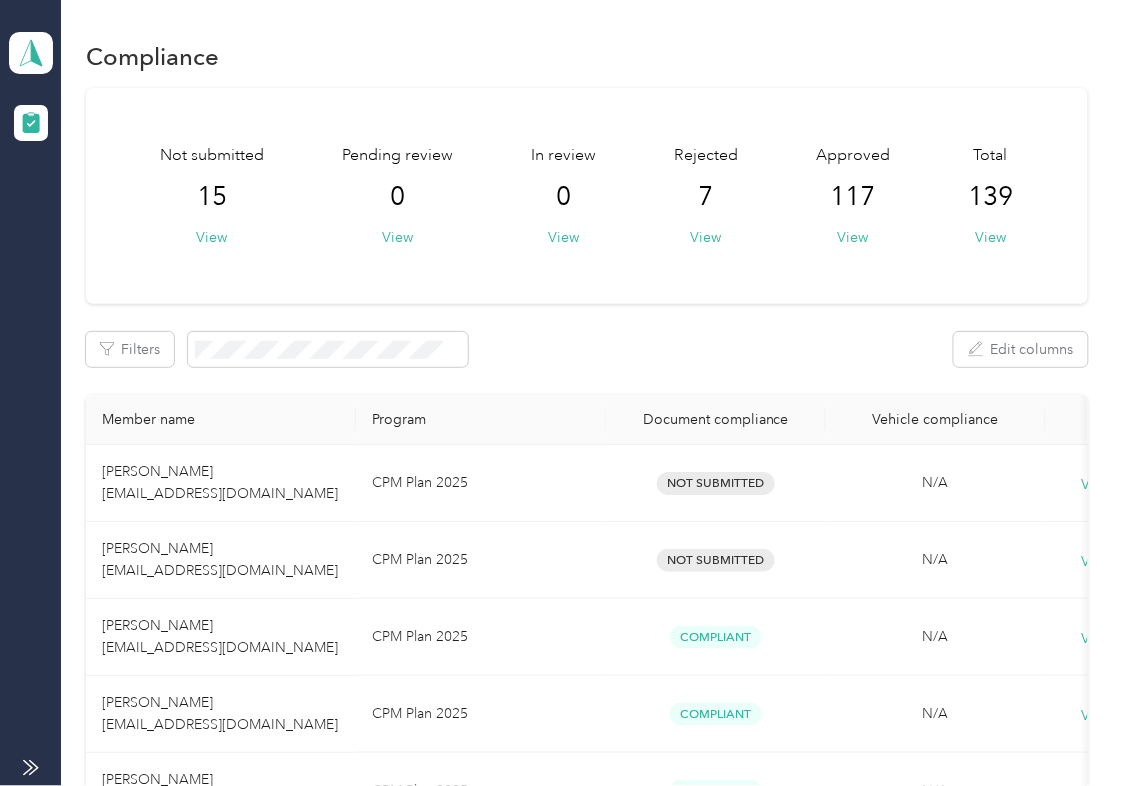 click on "Log out" at bounding box center [64, 209] 